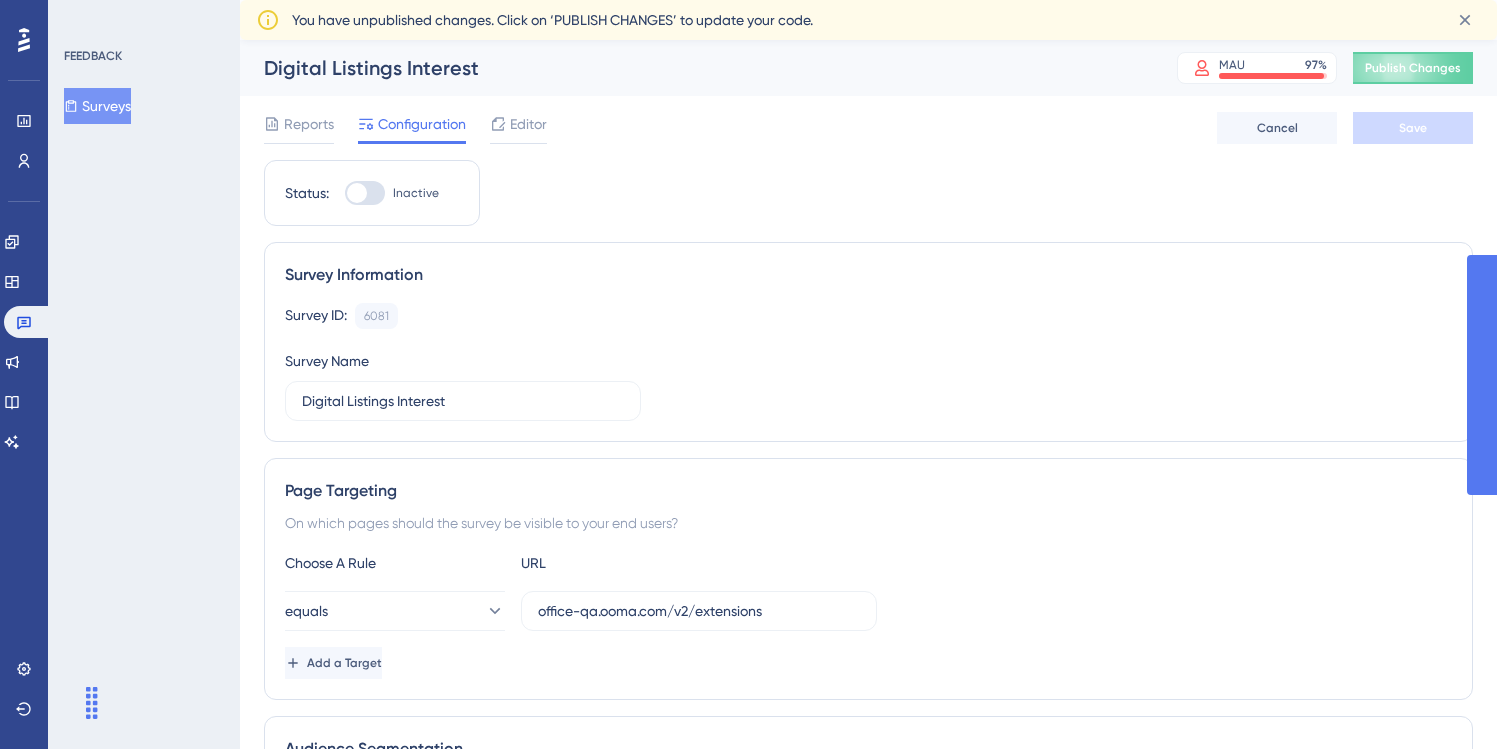 scroll, scrollTop: 0, scrollLeft: 0, axis: both 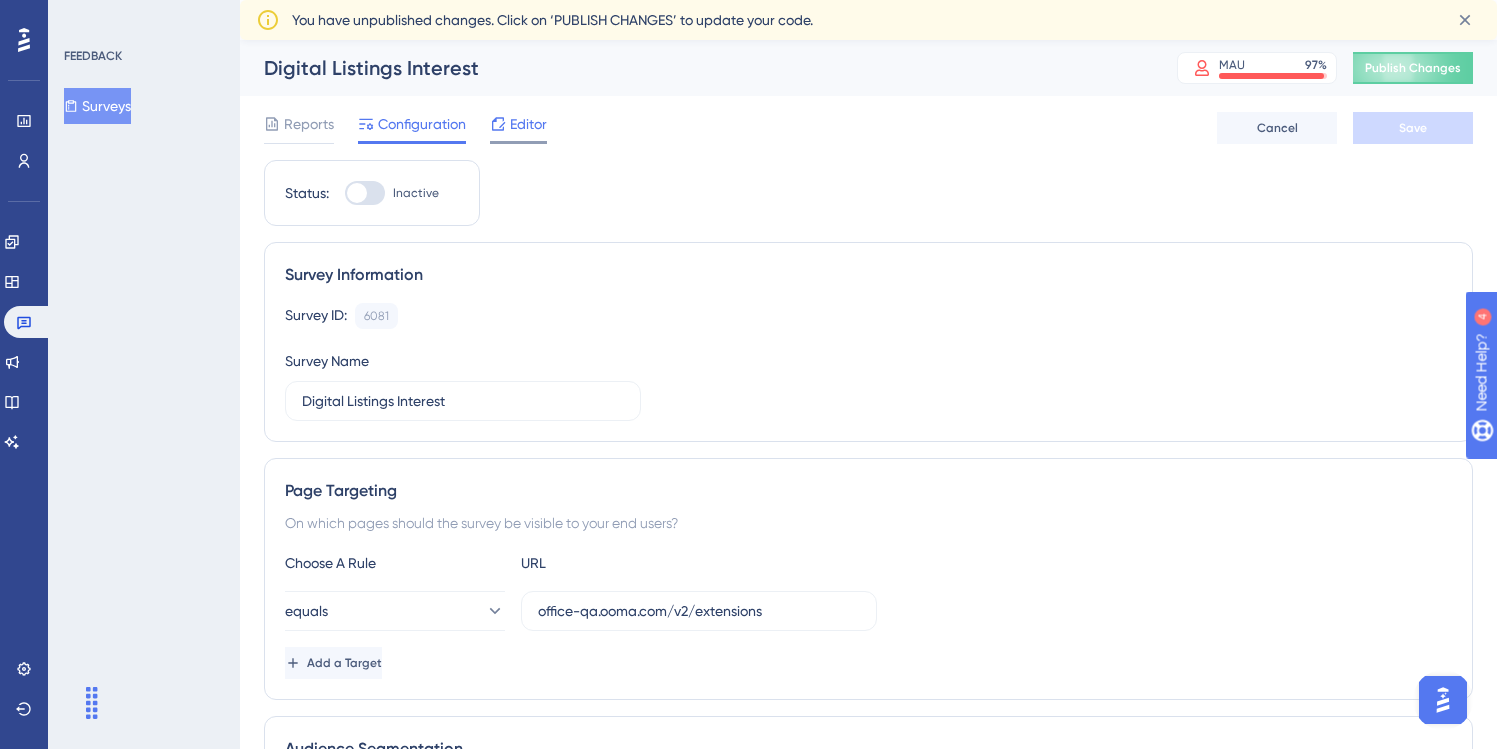 click on "Editor" at bounding box center (528, 124) 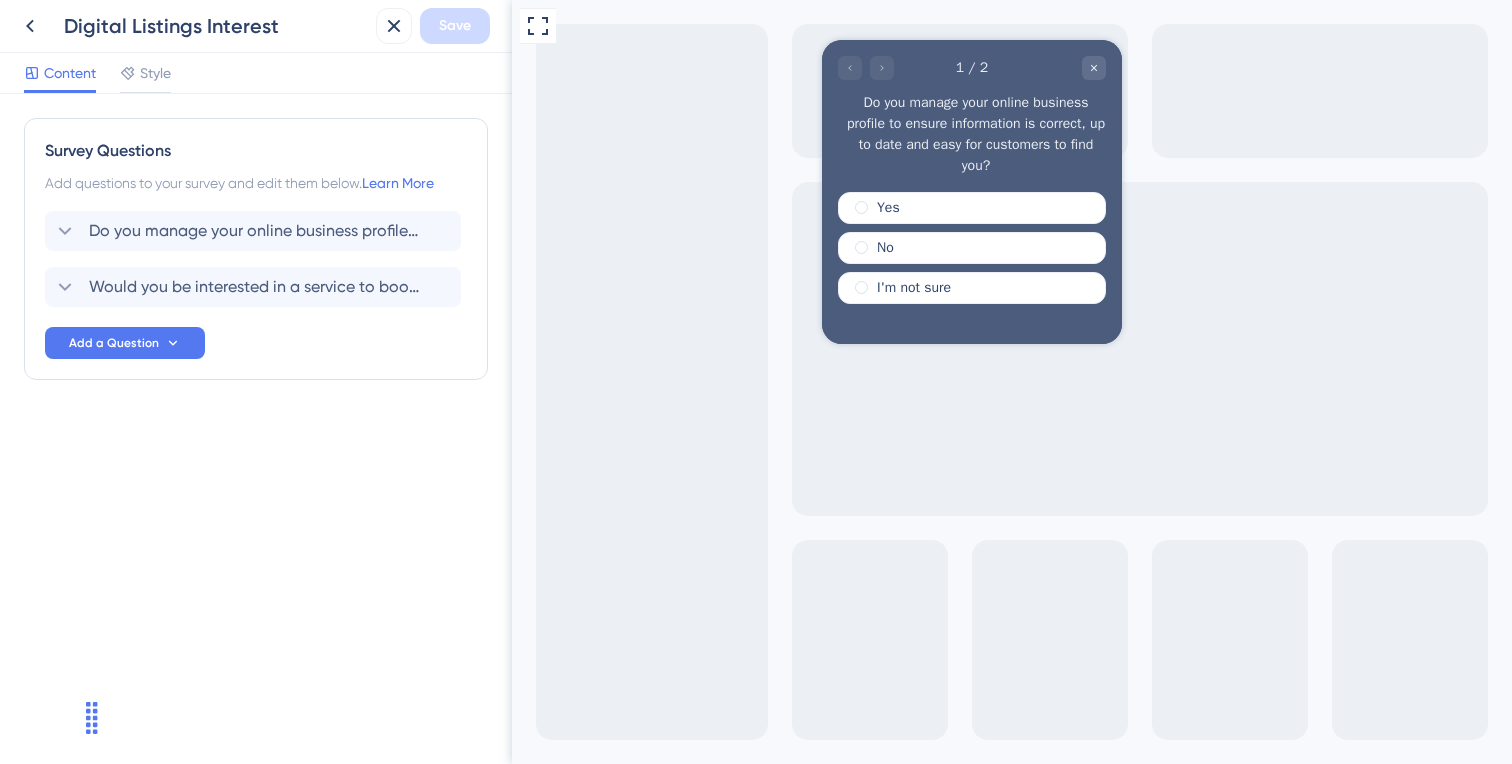 scroll, scrollTop: 0, scrollLeft: 0, axis: both 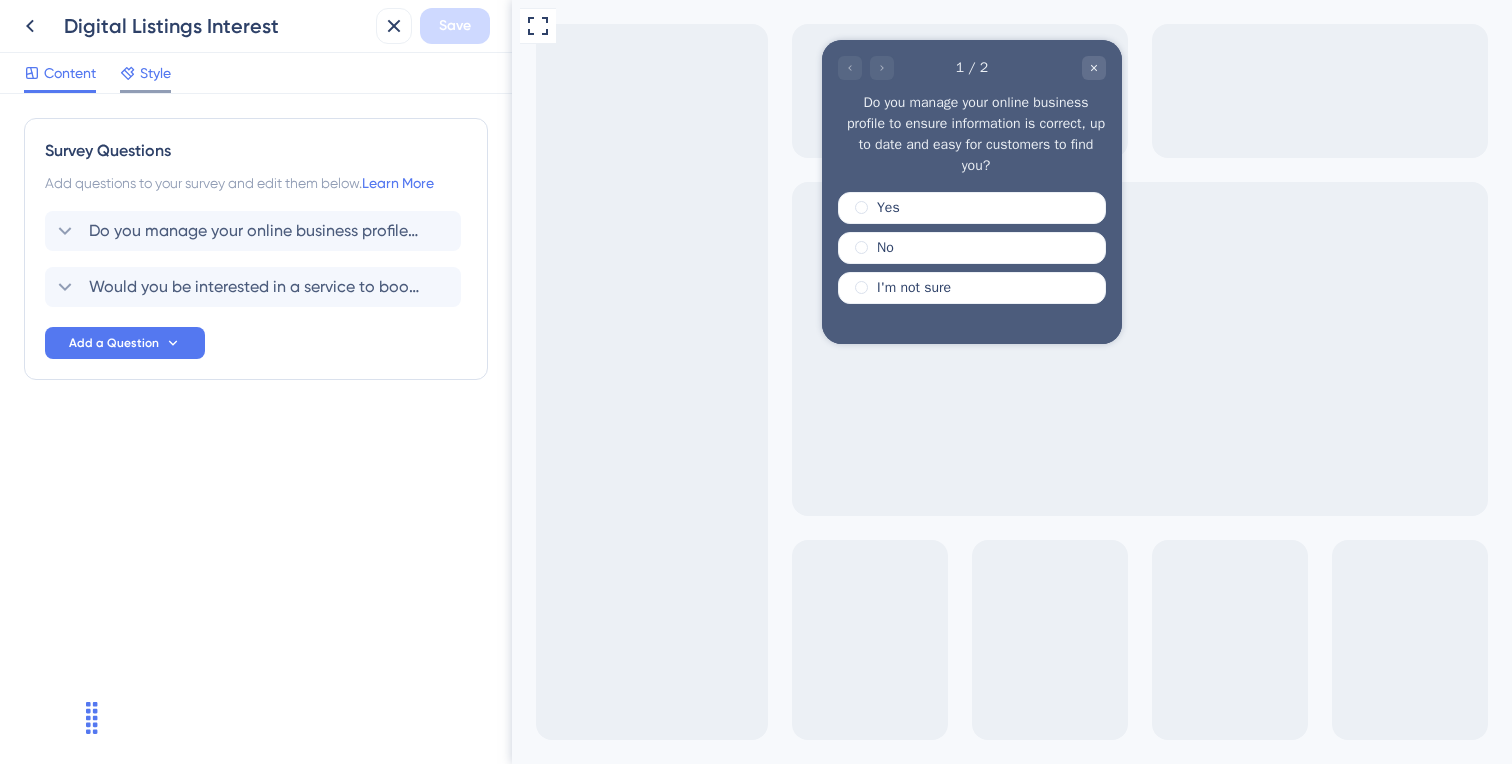 click on "Style" at bounding box center [155, 73] 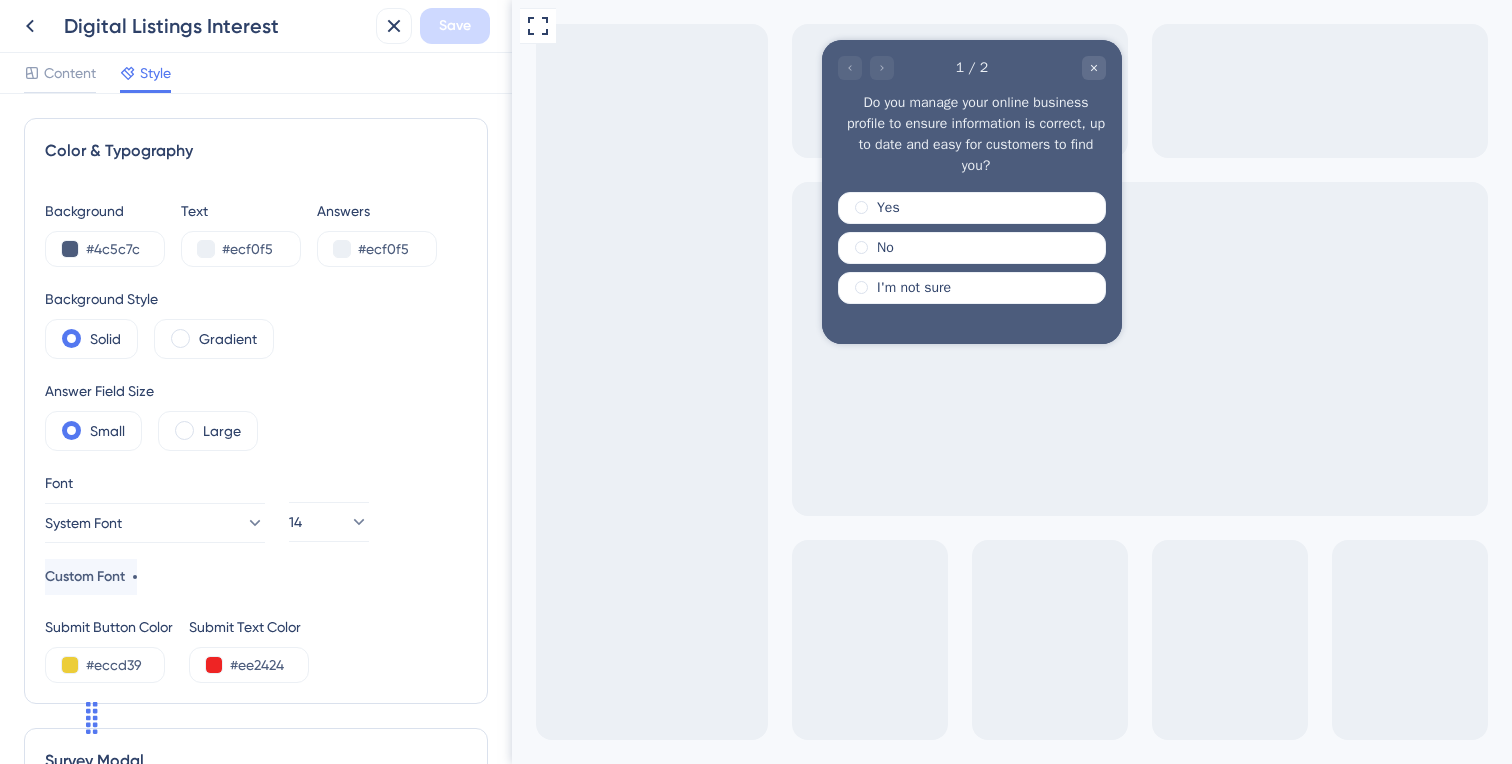 scroll, scrollTop: 0, scrollLeft: 0, axis: both 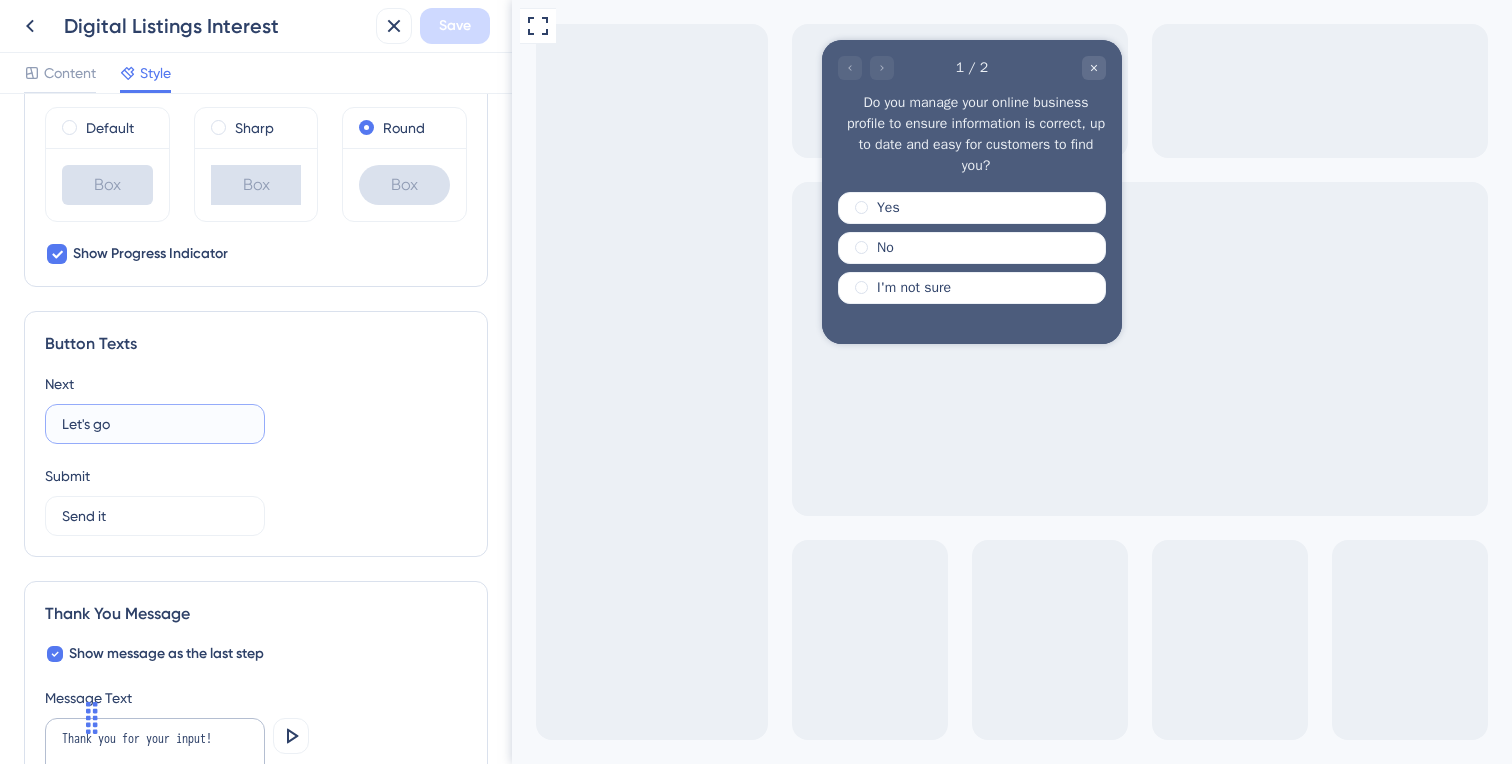 click on "Let's go" at bounding box center [155, 424] 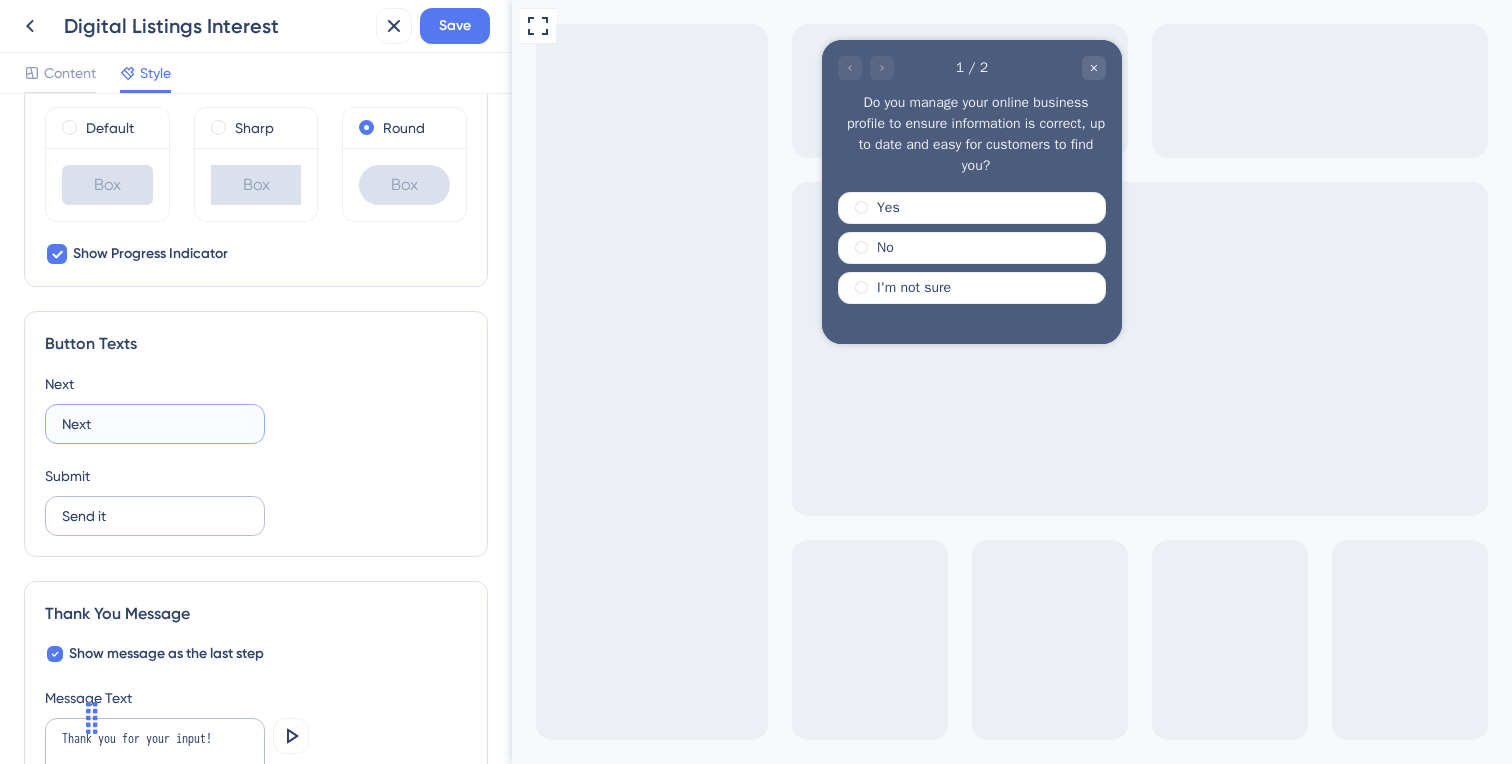 type on "Next" 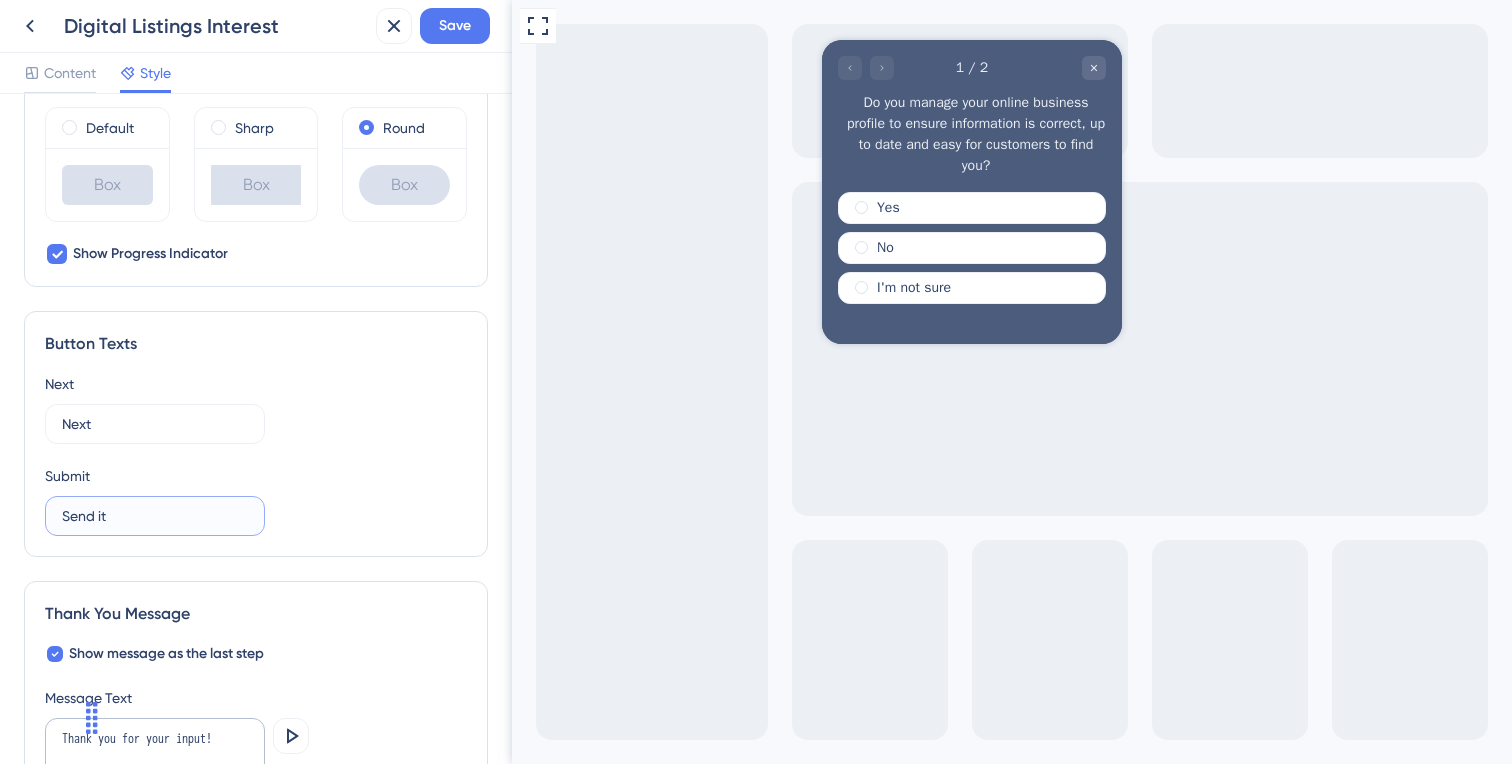 click on "Send it" at bounding box center (155, 516) 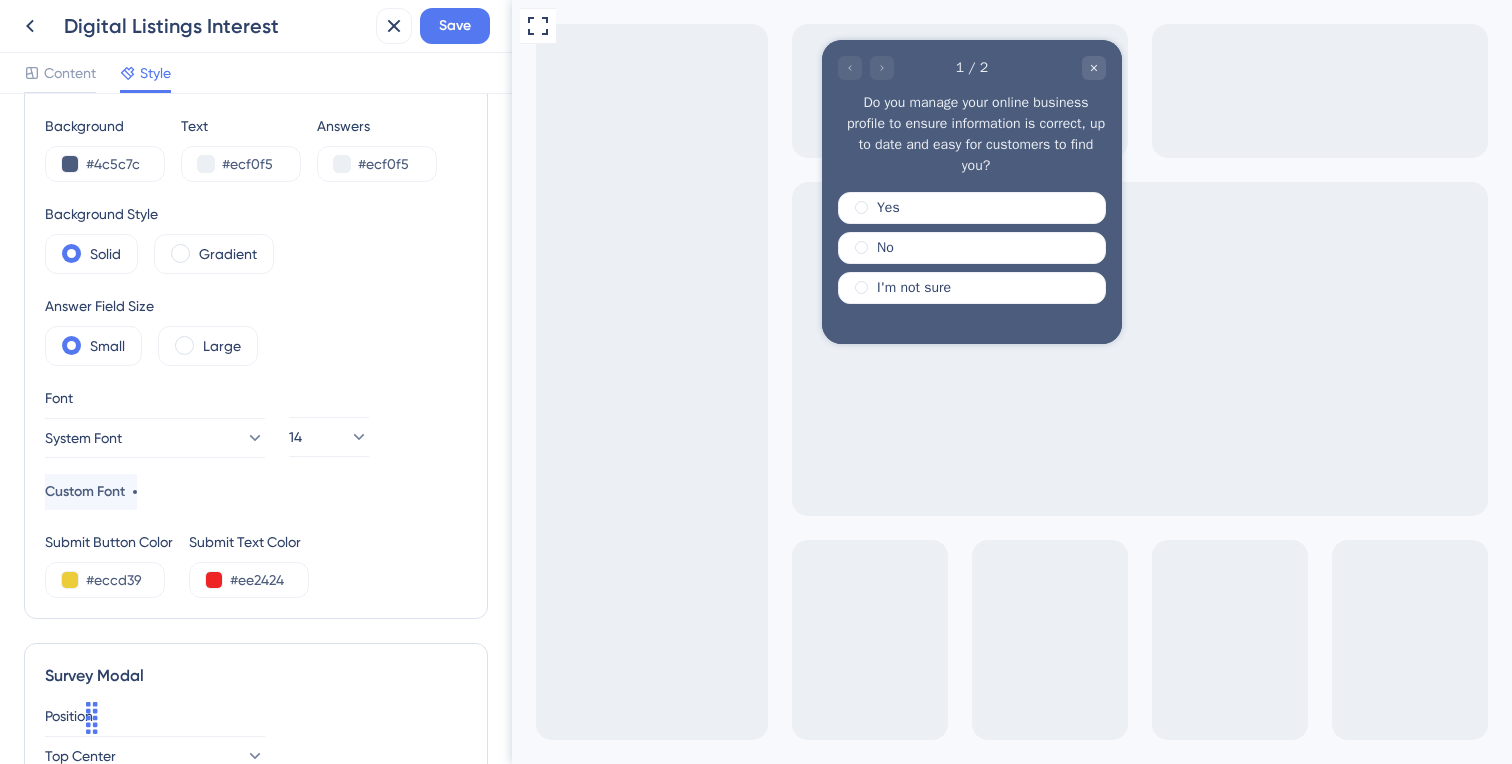 scroll, scrollTop: 0, scrollLeft: 0, axis: both 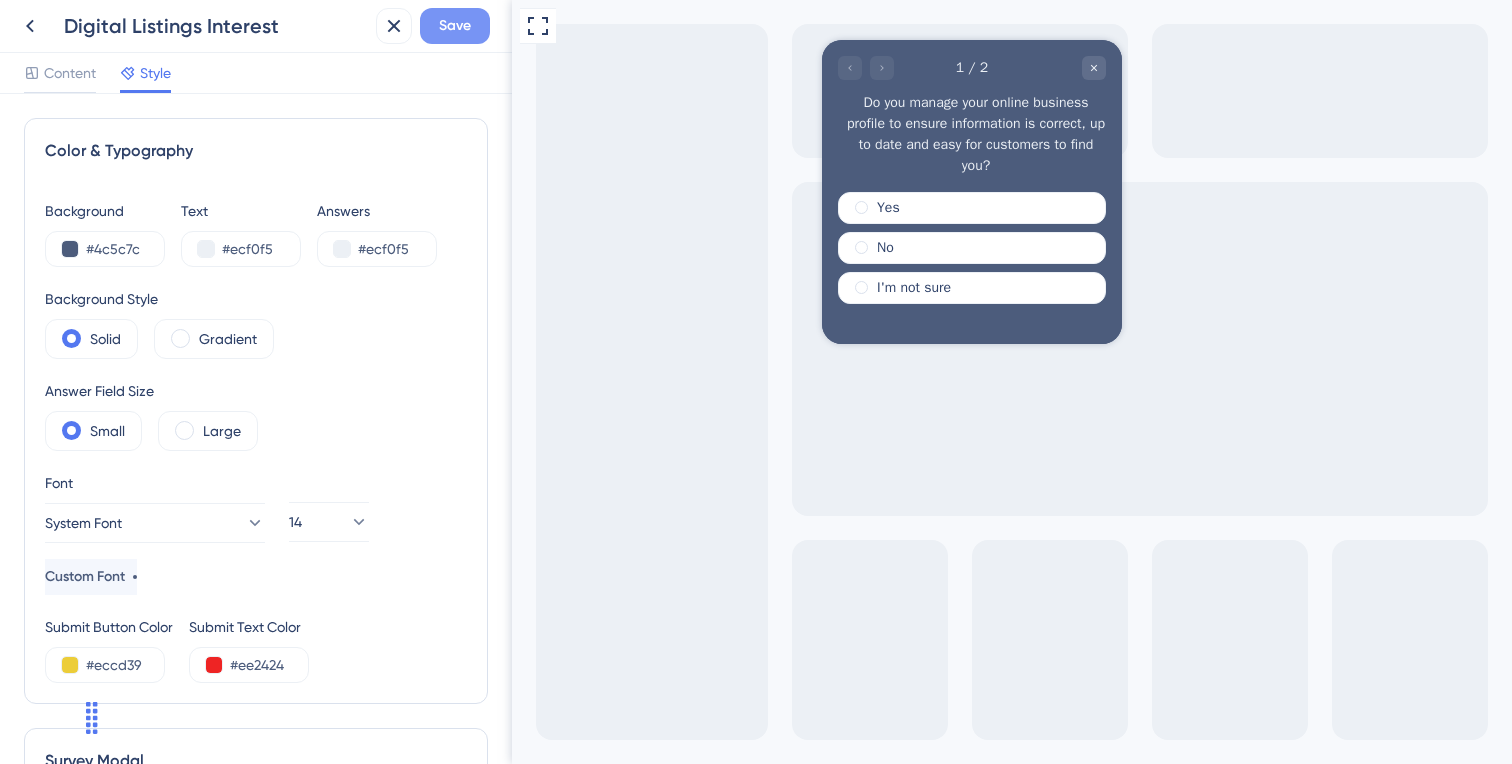 type on "Submit" 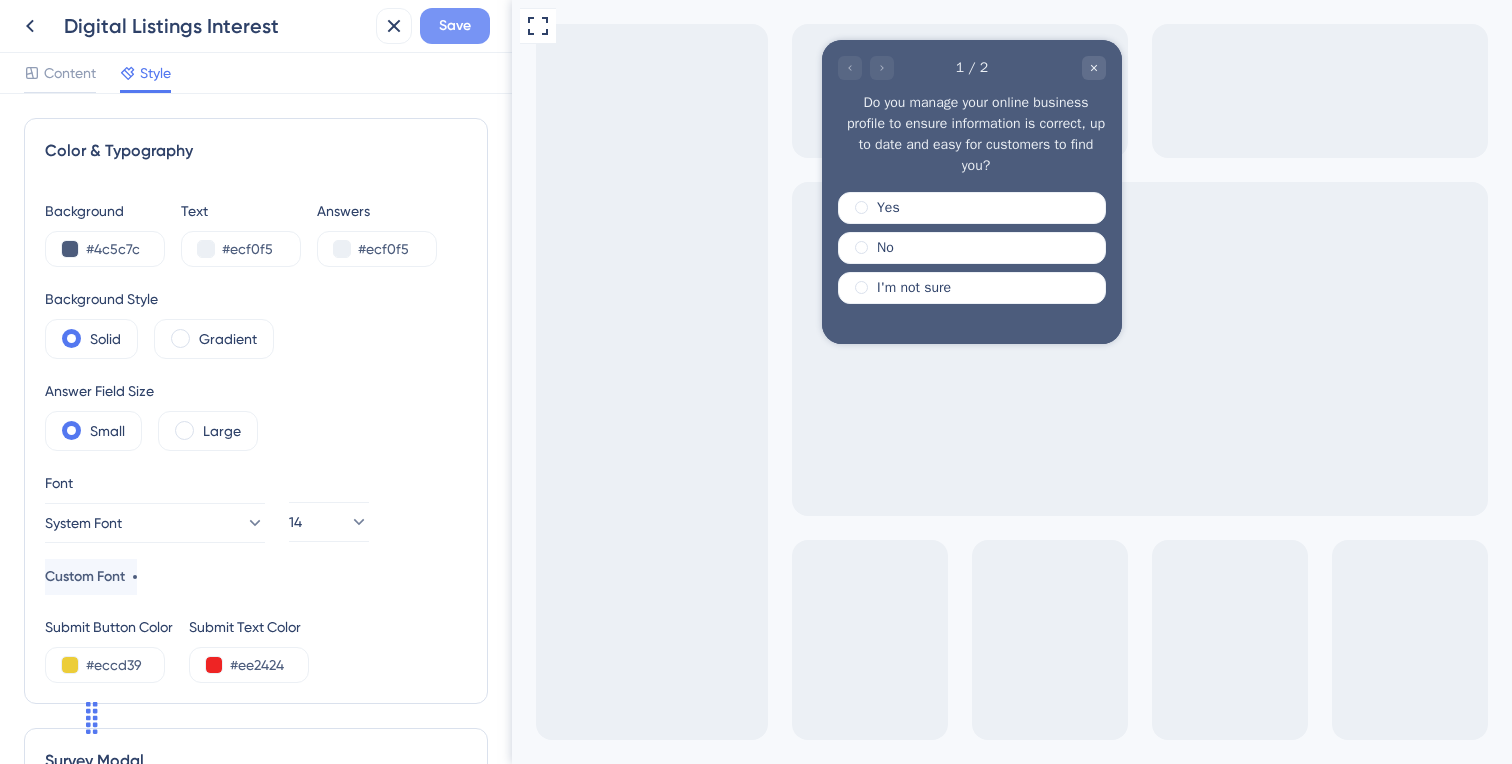 click on "Save" at bounding box center [455, 26] 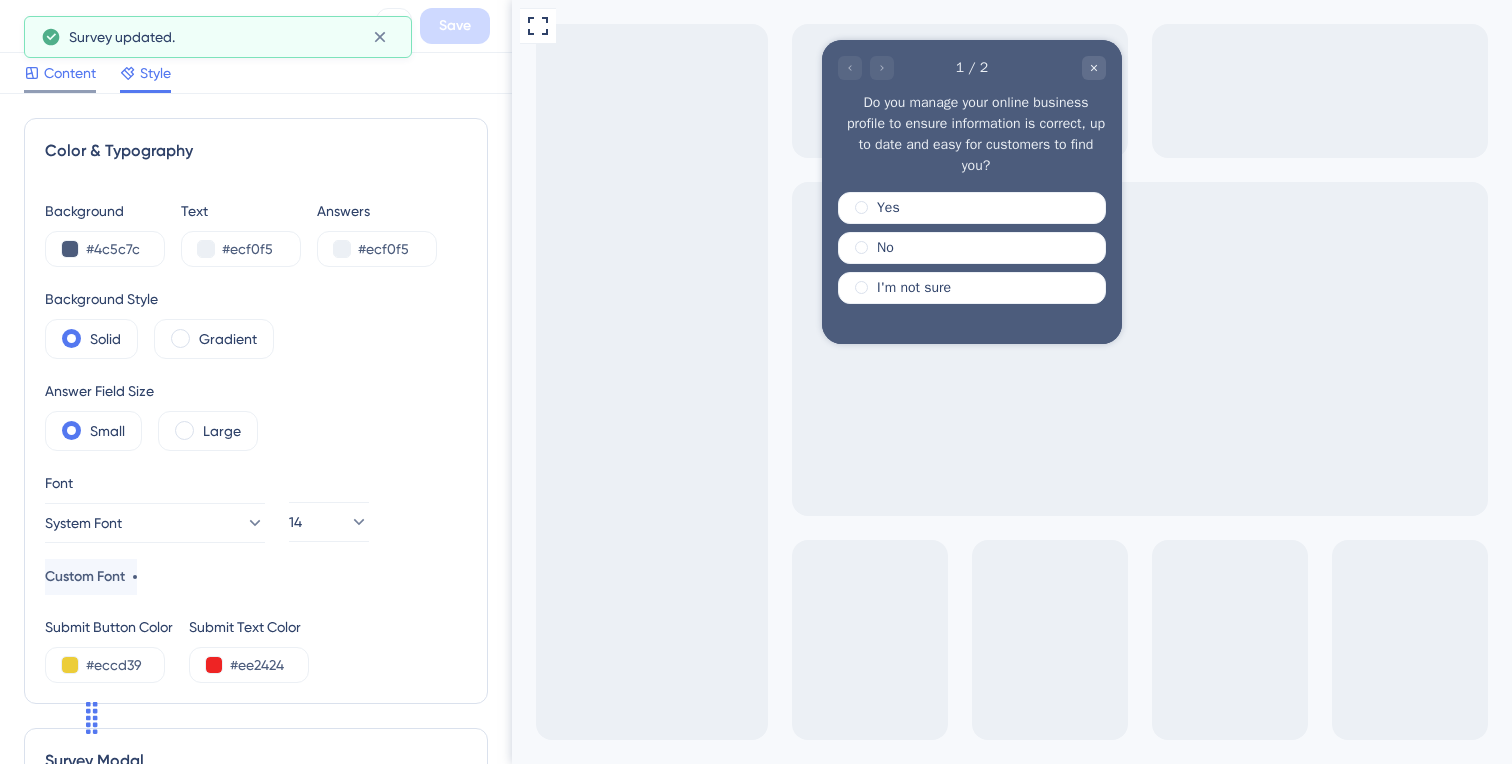 click on "Content" at bounding box center (70, 73) 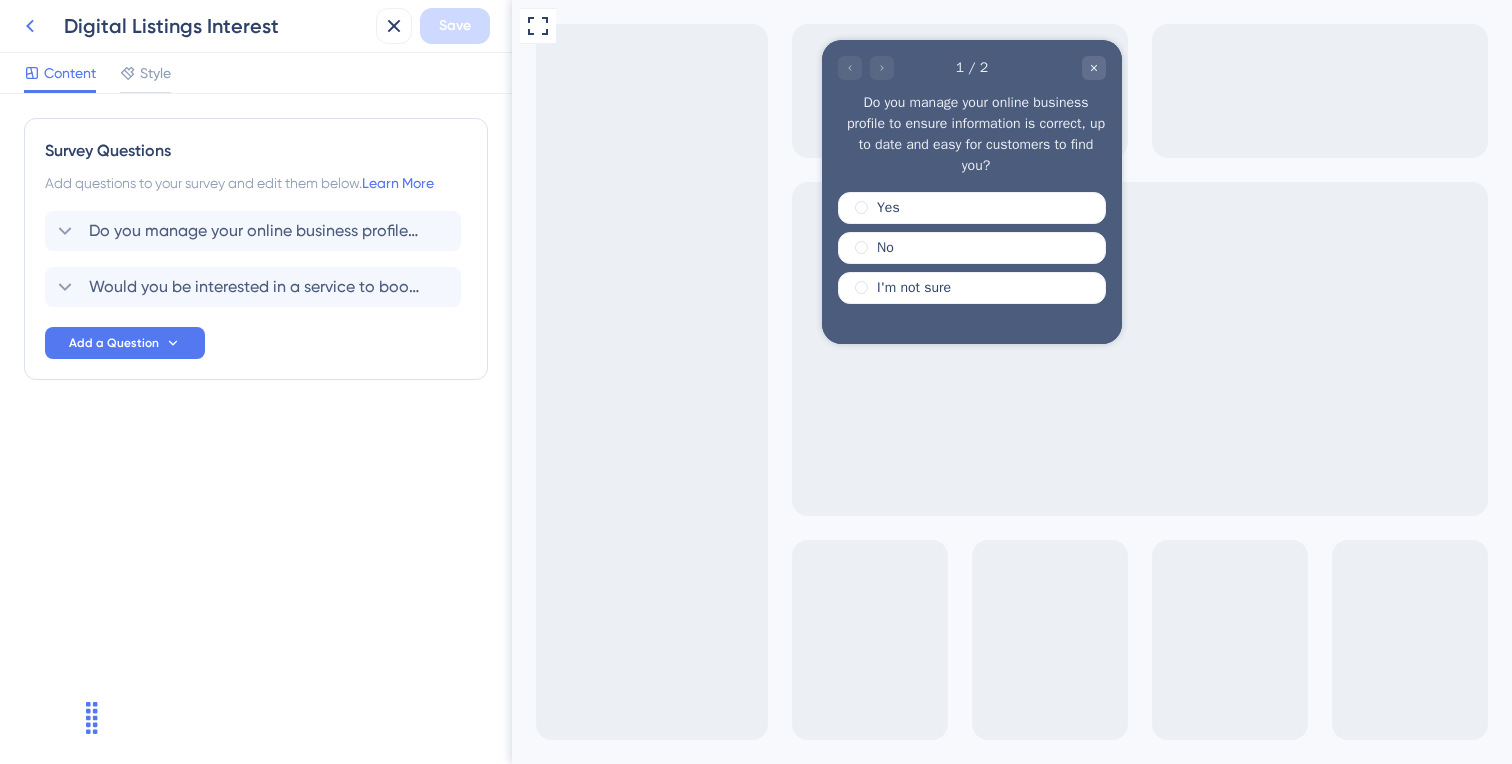 click 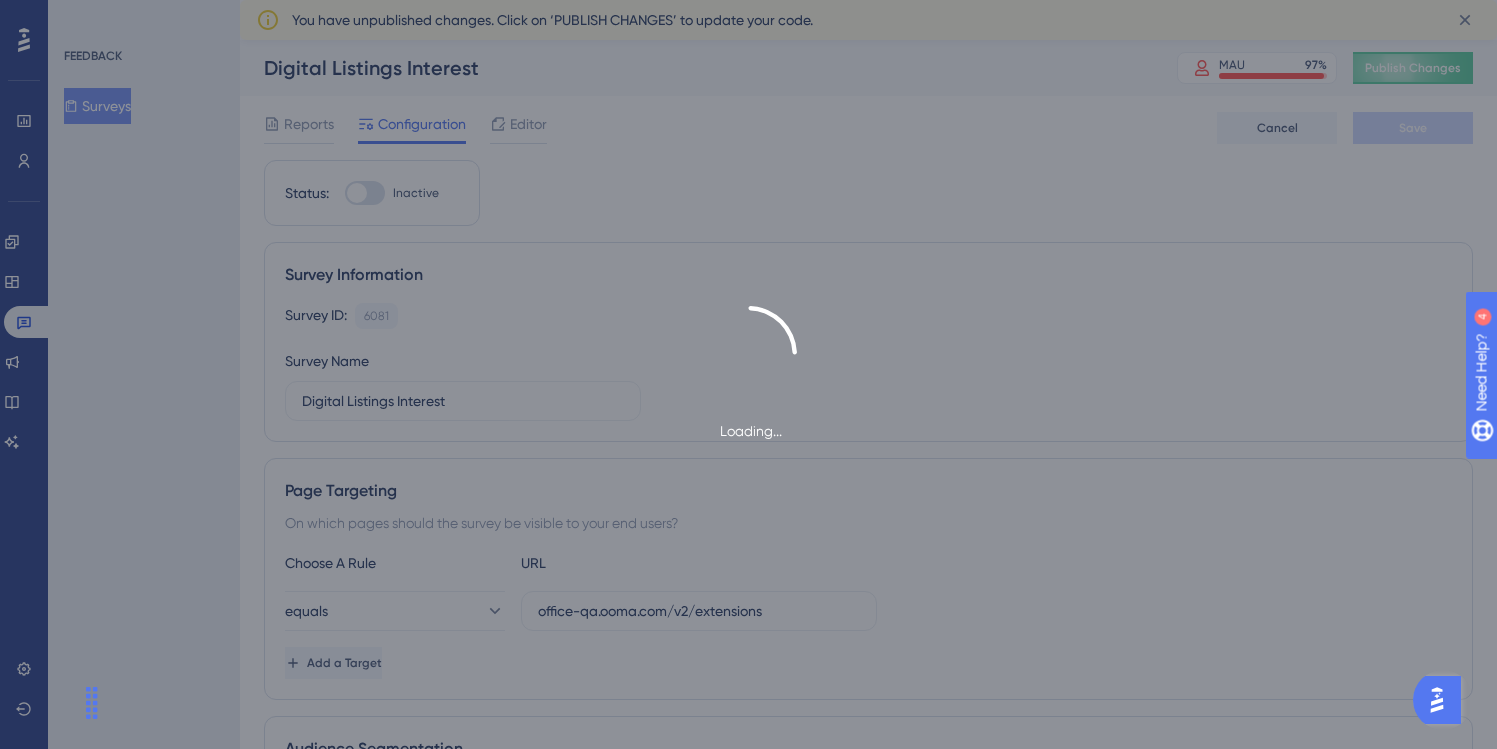 scroll, scrollTop: 0, scrollLeft: 0, axis: both 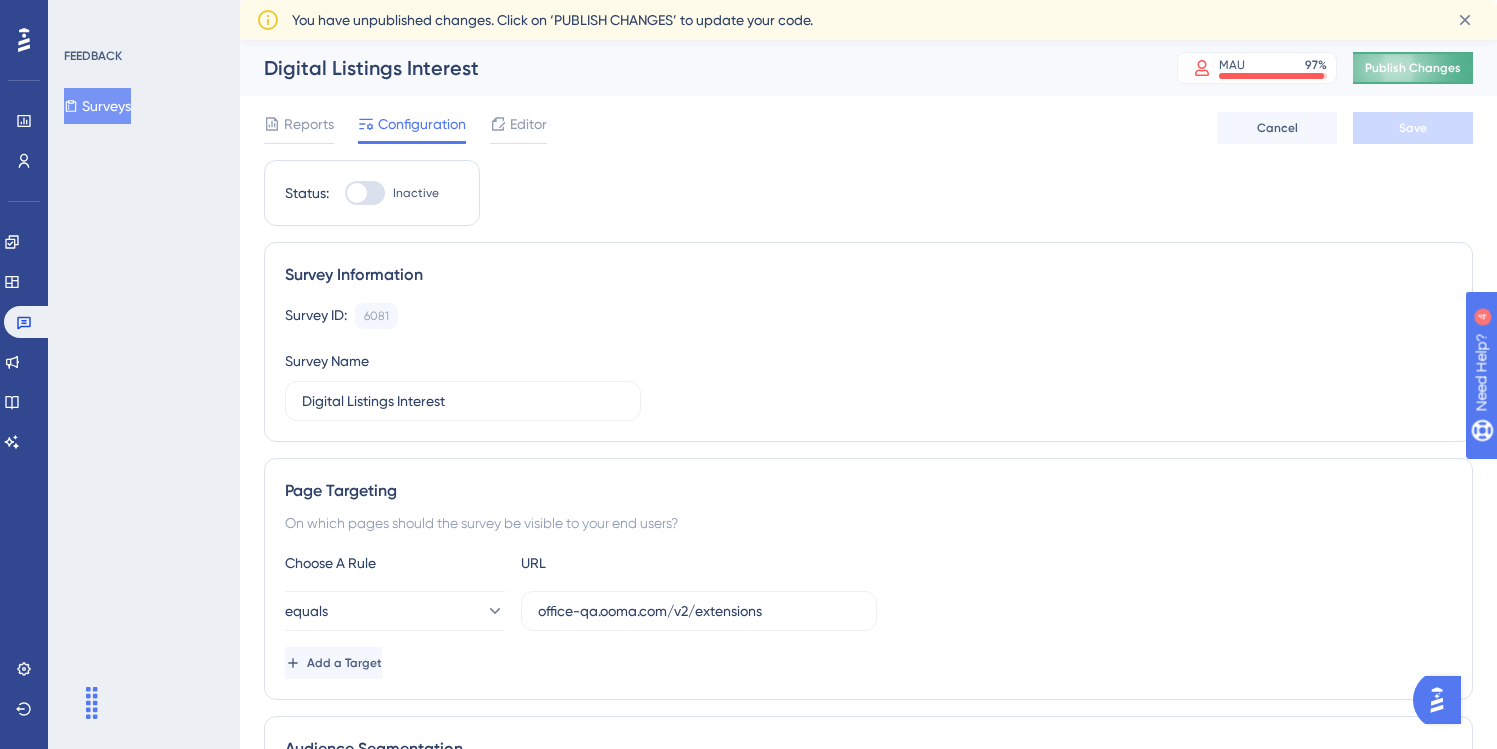 click on "Publish Changes" at bounding box center [1413, 68] 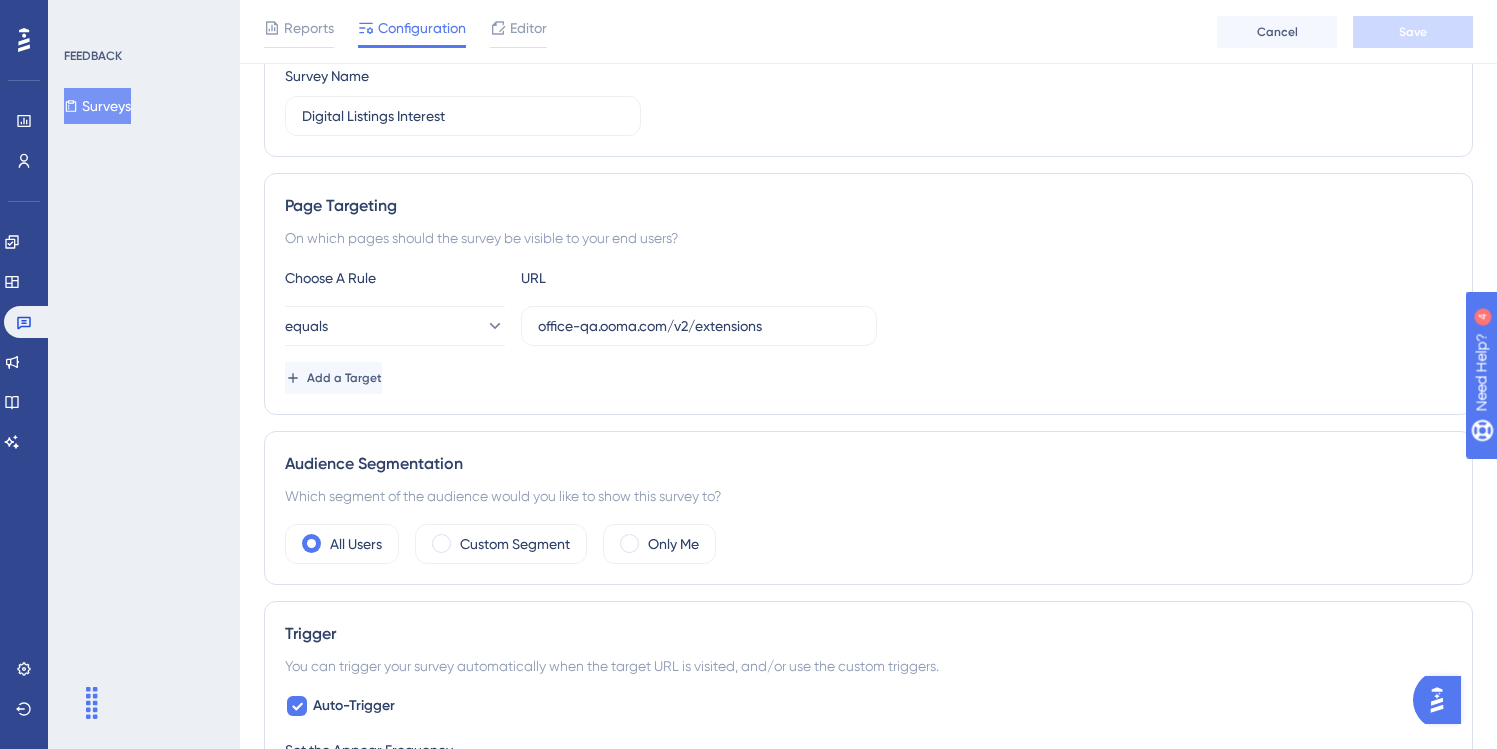 scroll, scrollTop: 0, scrollLeft: 0, axis: both 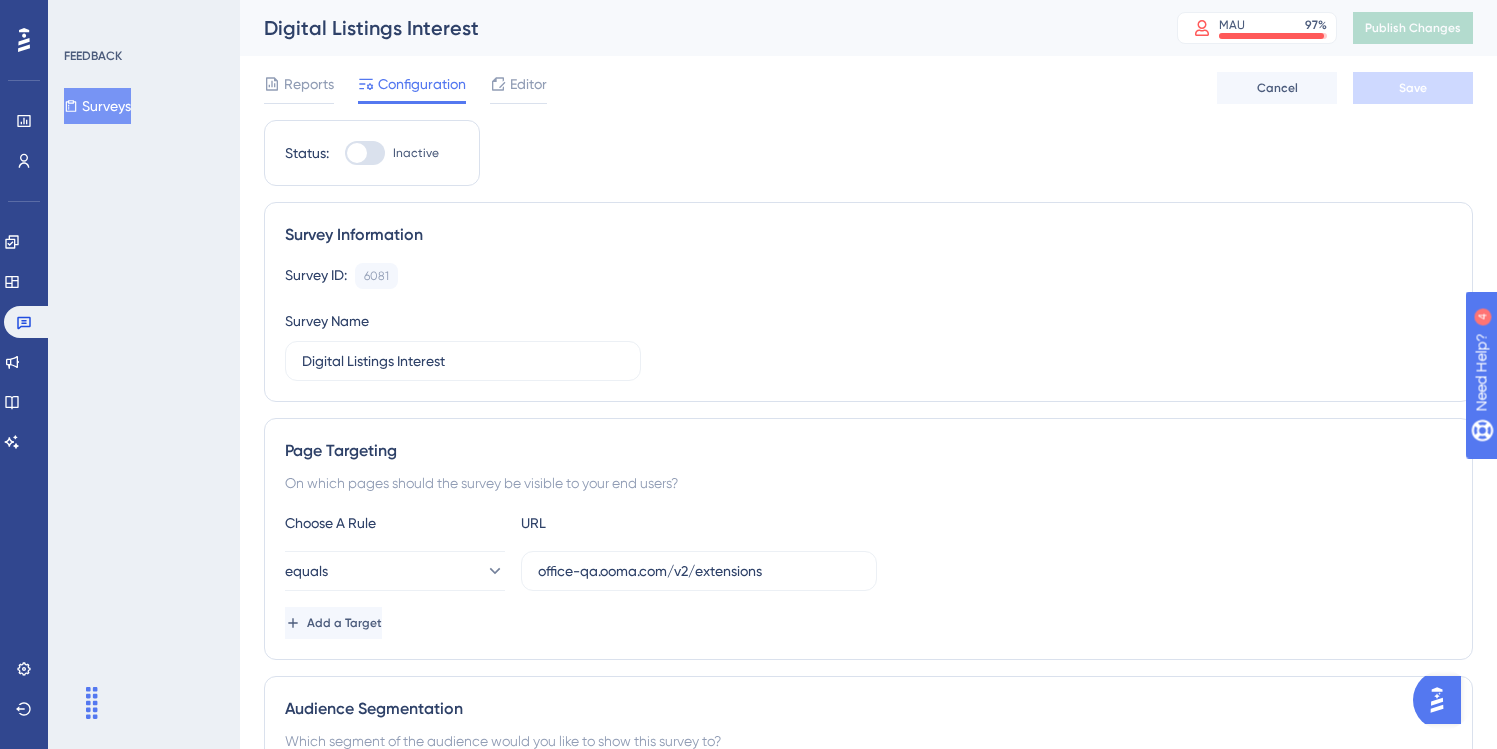 click at bounding box center [365, 153] 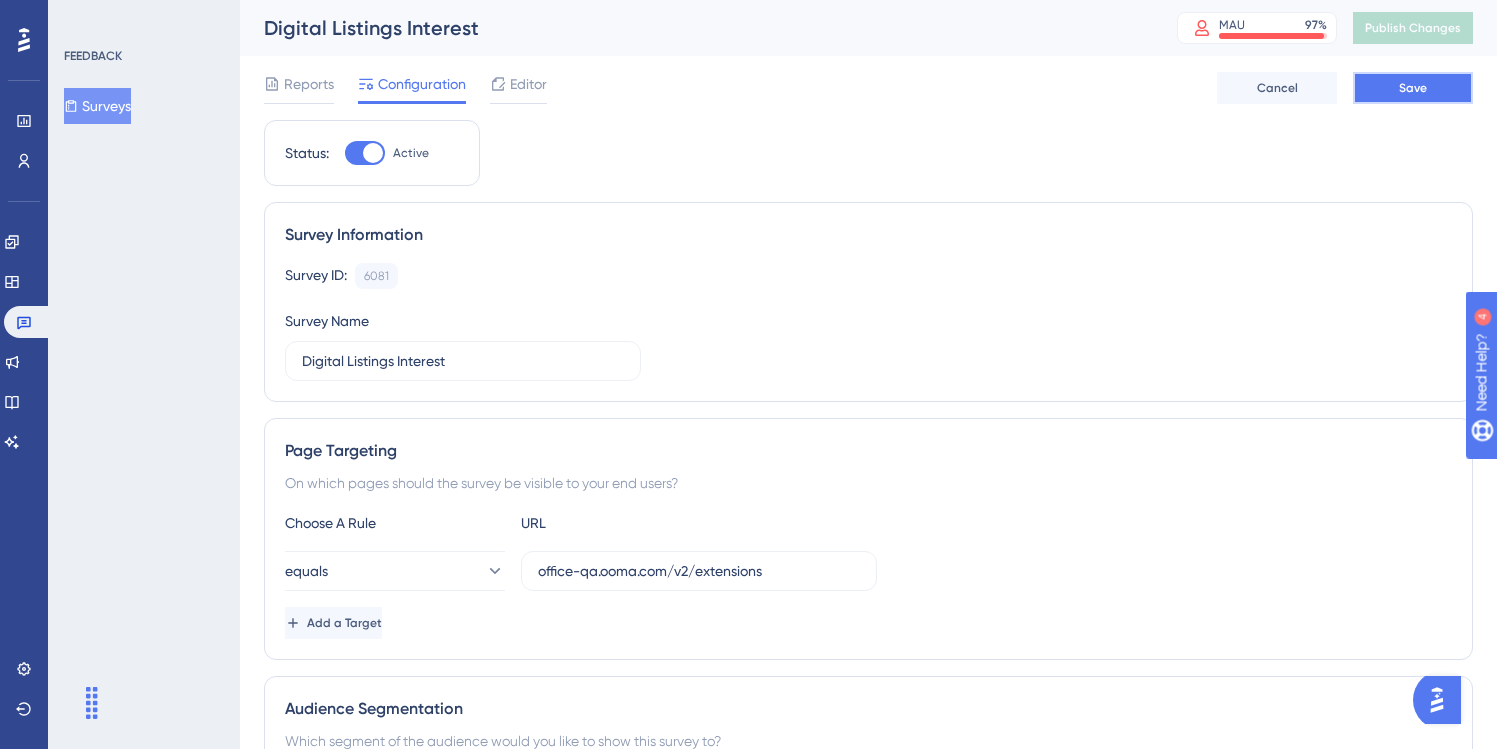 click on "Save" at bounding box center [1413, 88] 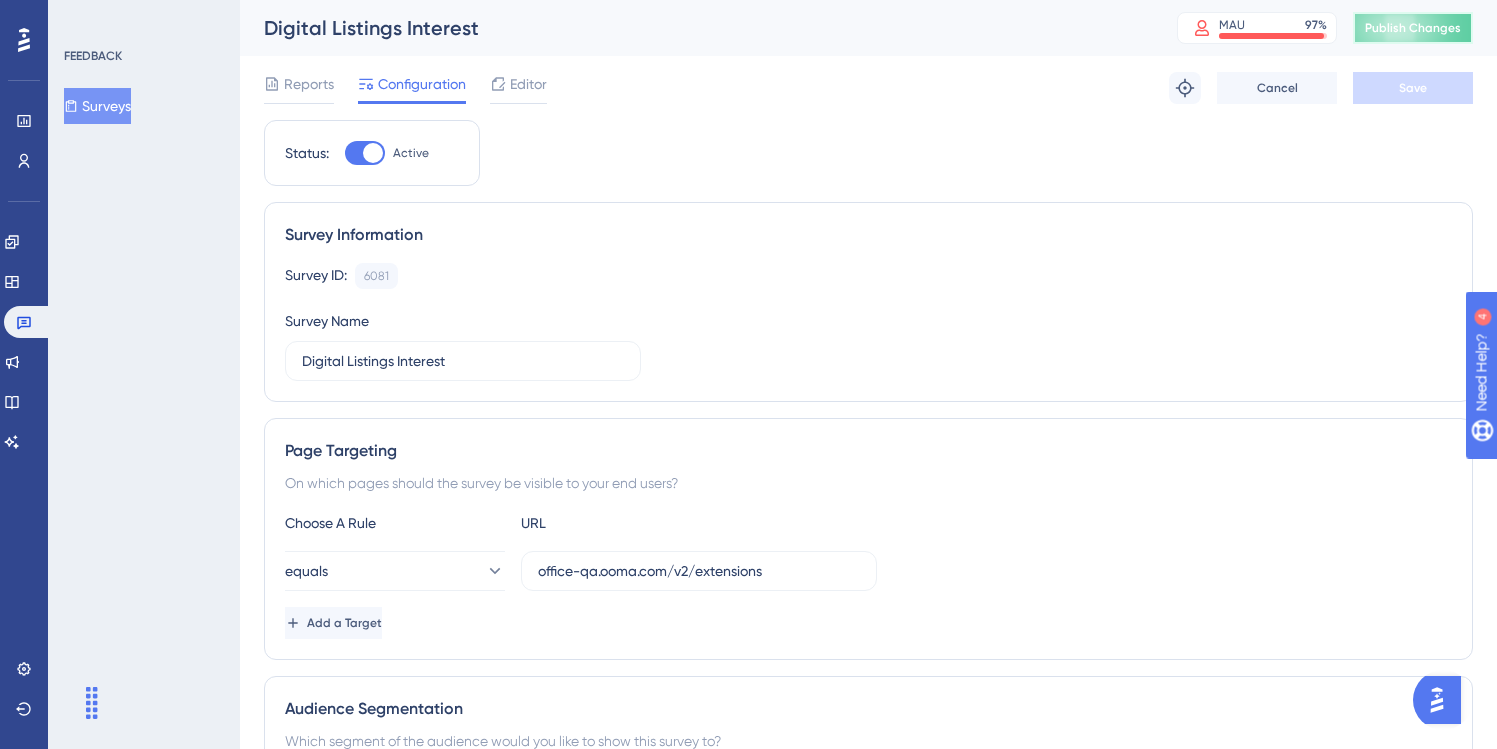 click on "Publish Changes" at bounding box center (1413, 28) 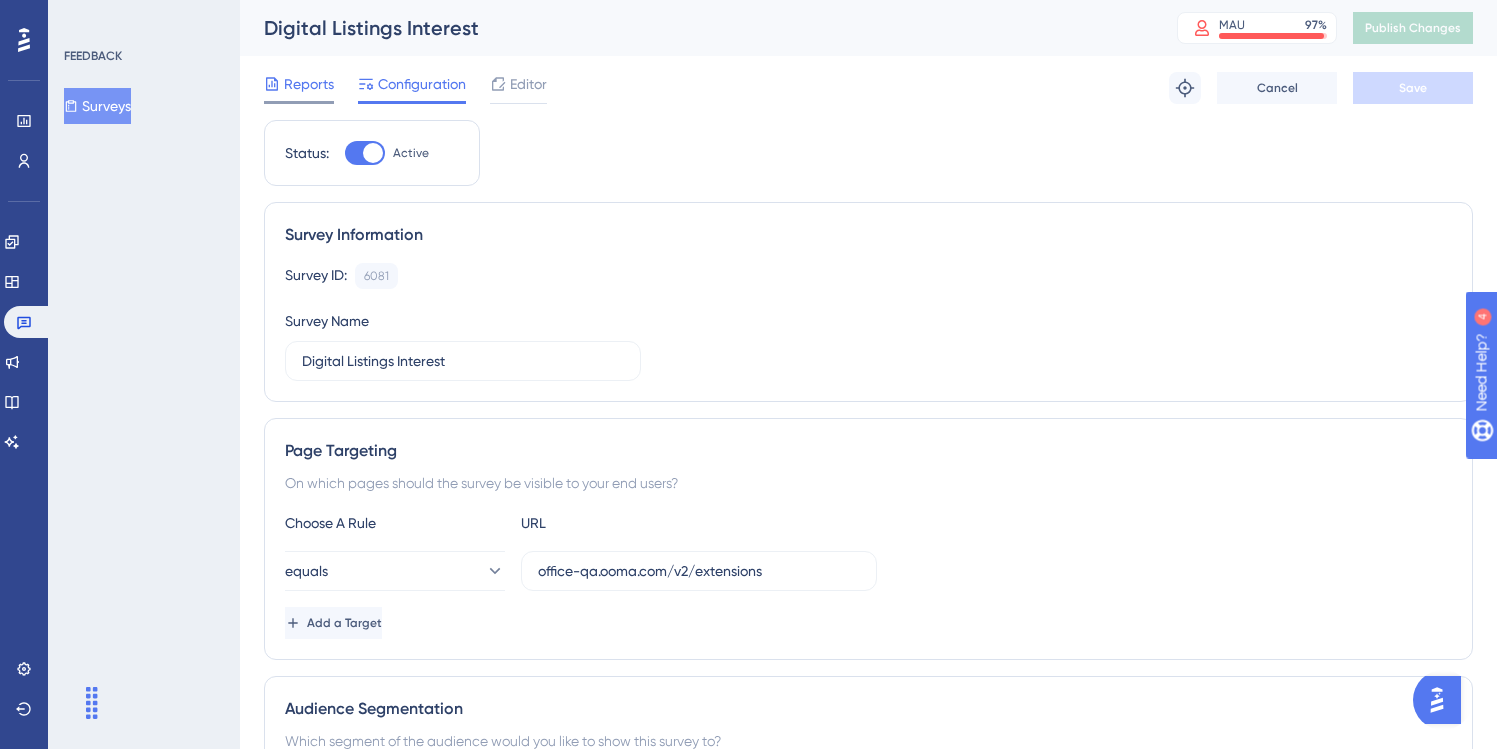 click on "Reports" at bounding box center [309, 84] 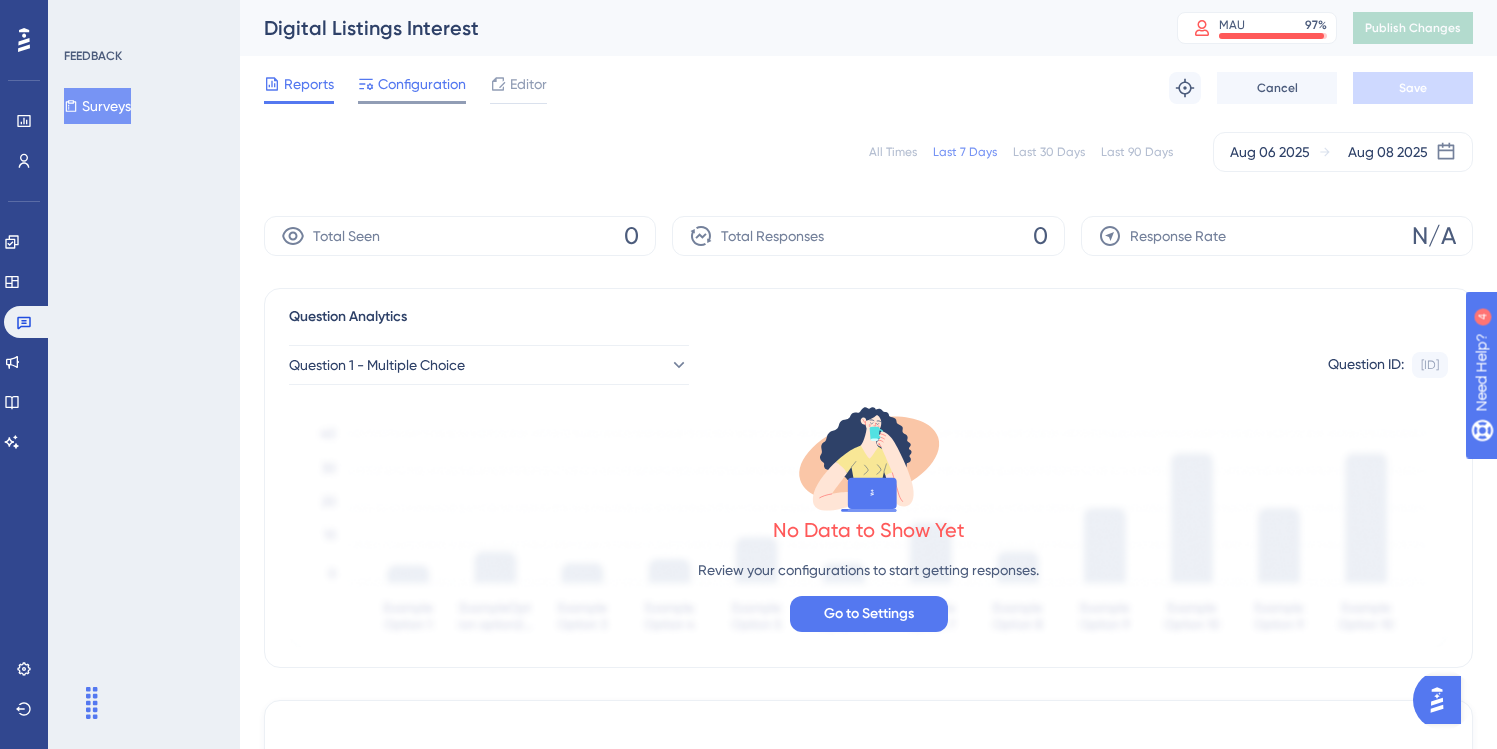 click on "Configuration" at bounding box center [422, 84] 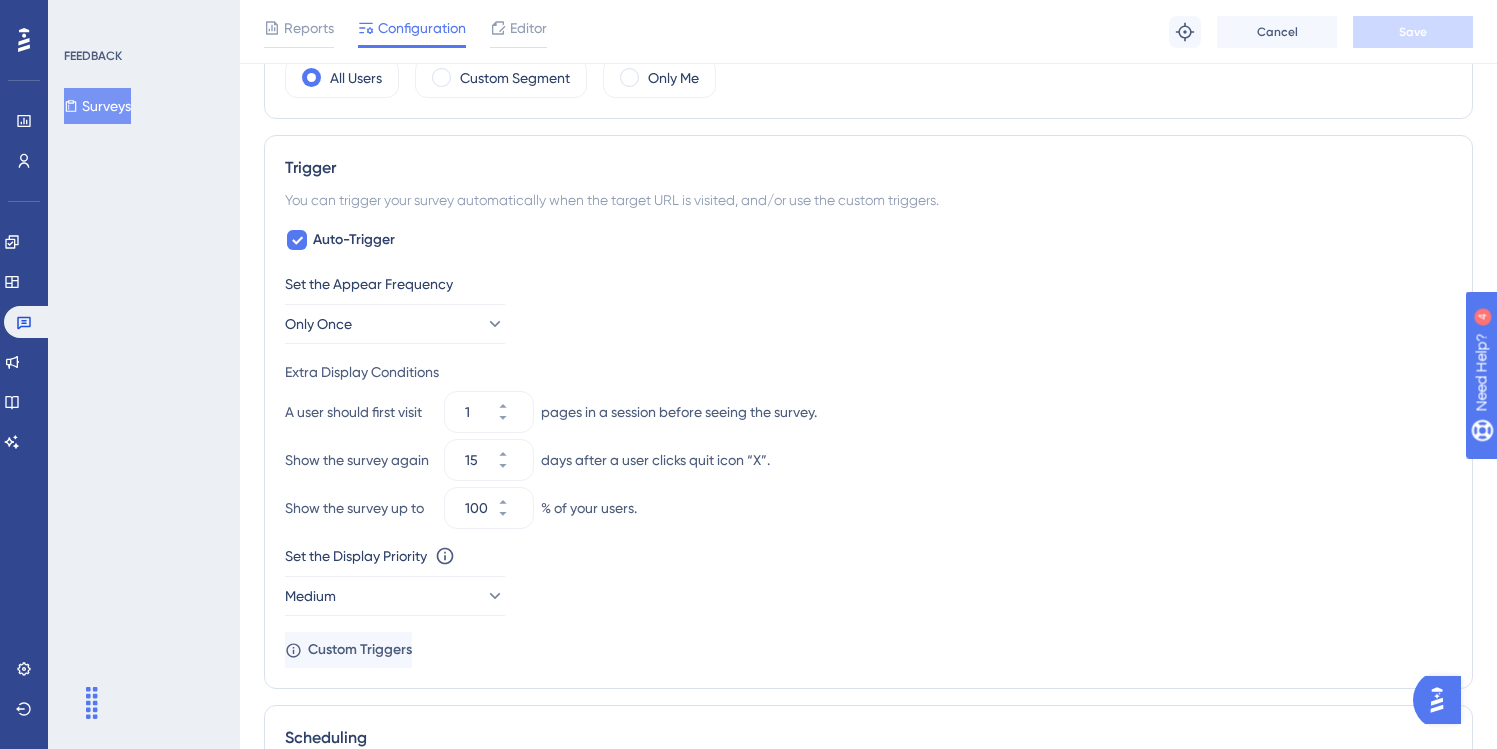 scroll, scrollTop: 740, scrollLeft: 0, axis: vertical 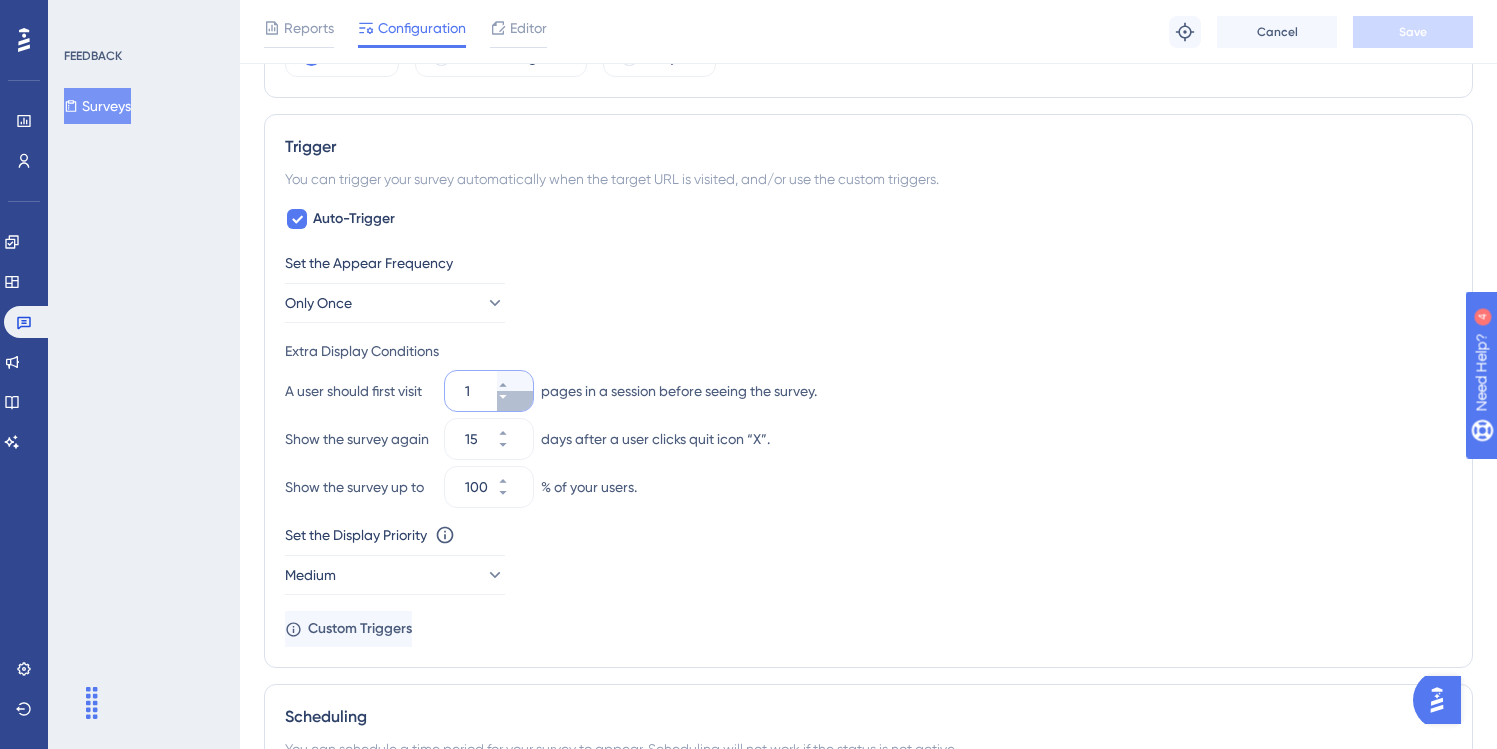 click 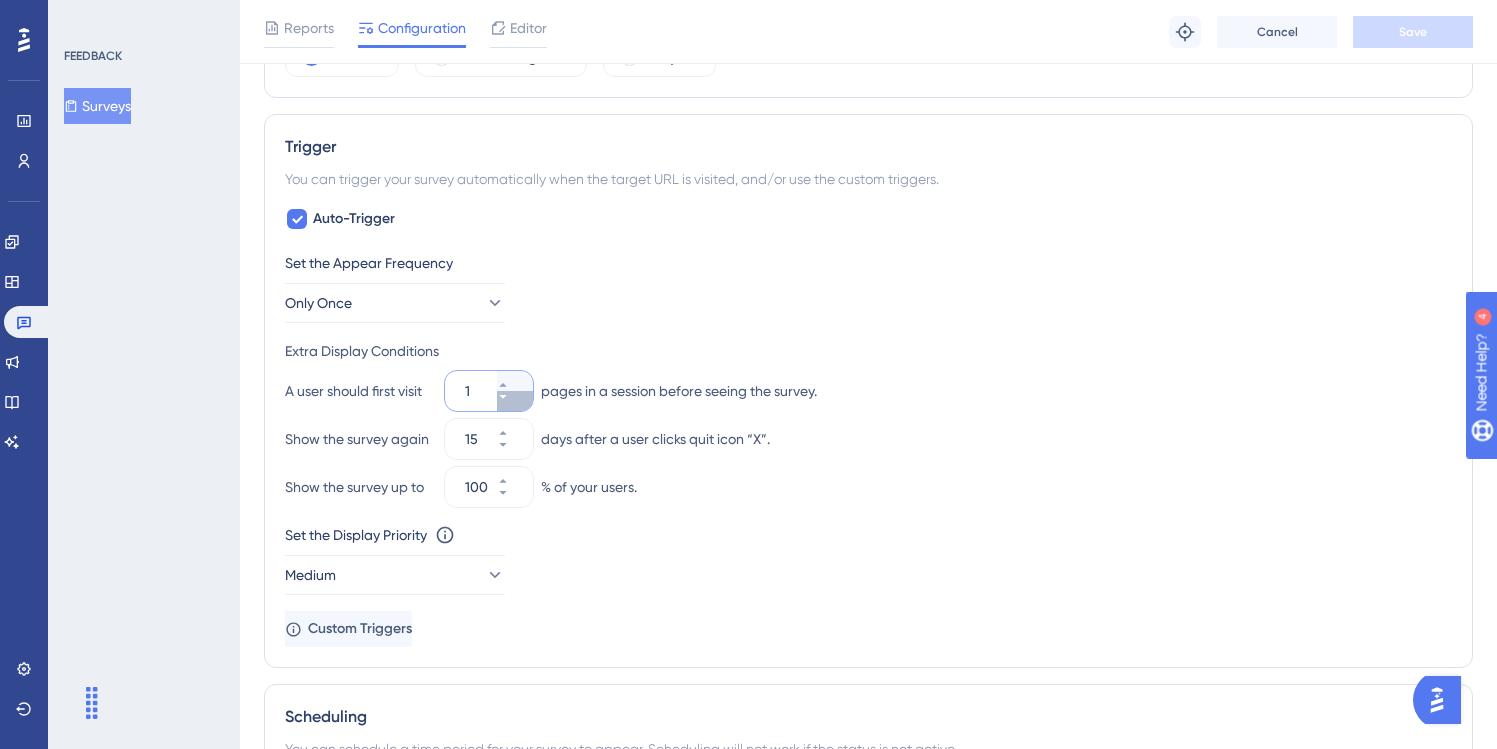 click 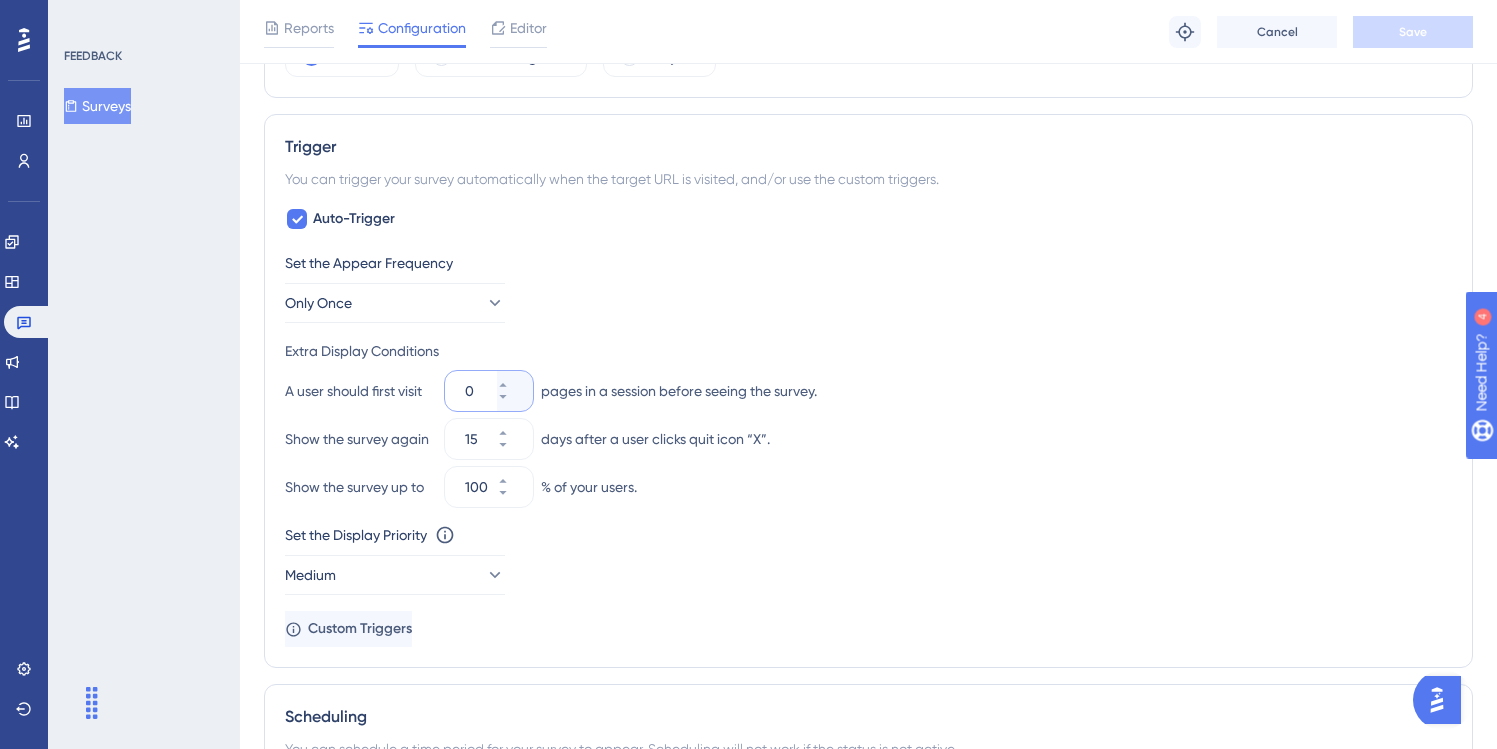 type on "1" 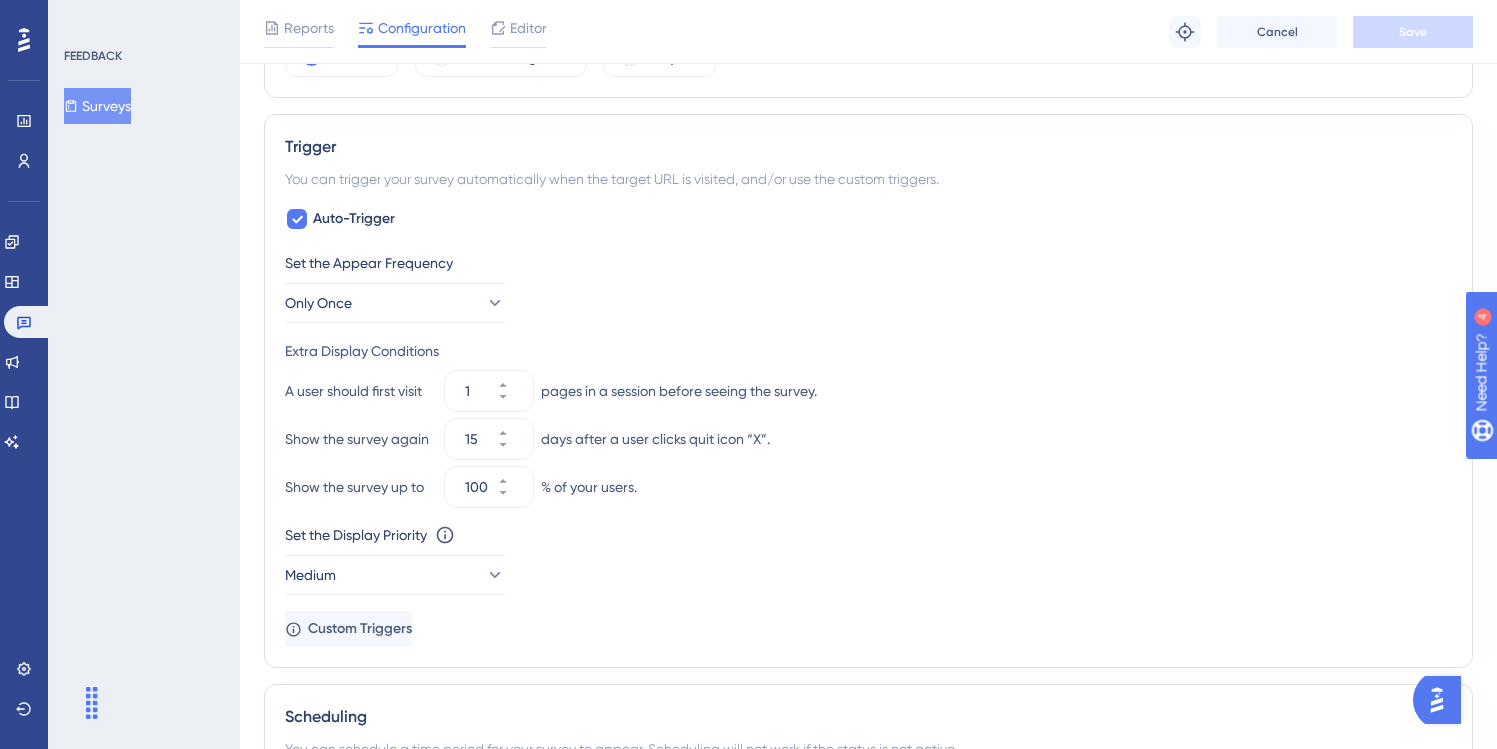 click on "Extra Display Conditions" at bounding box center [868, 351] 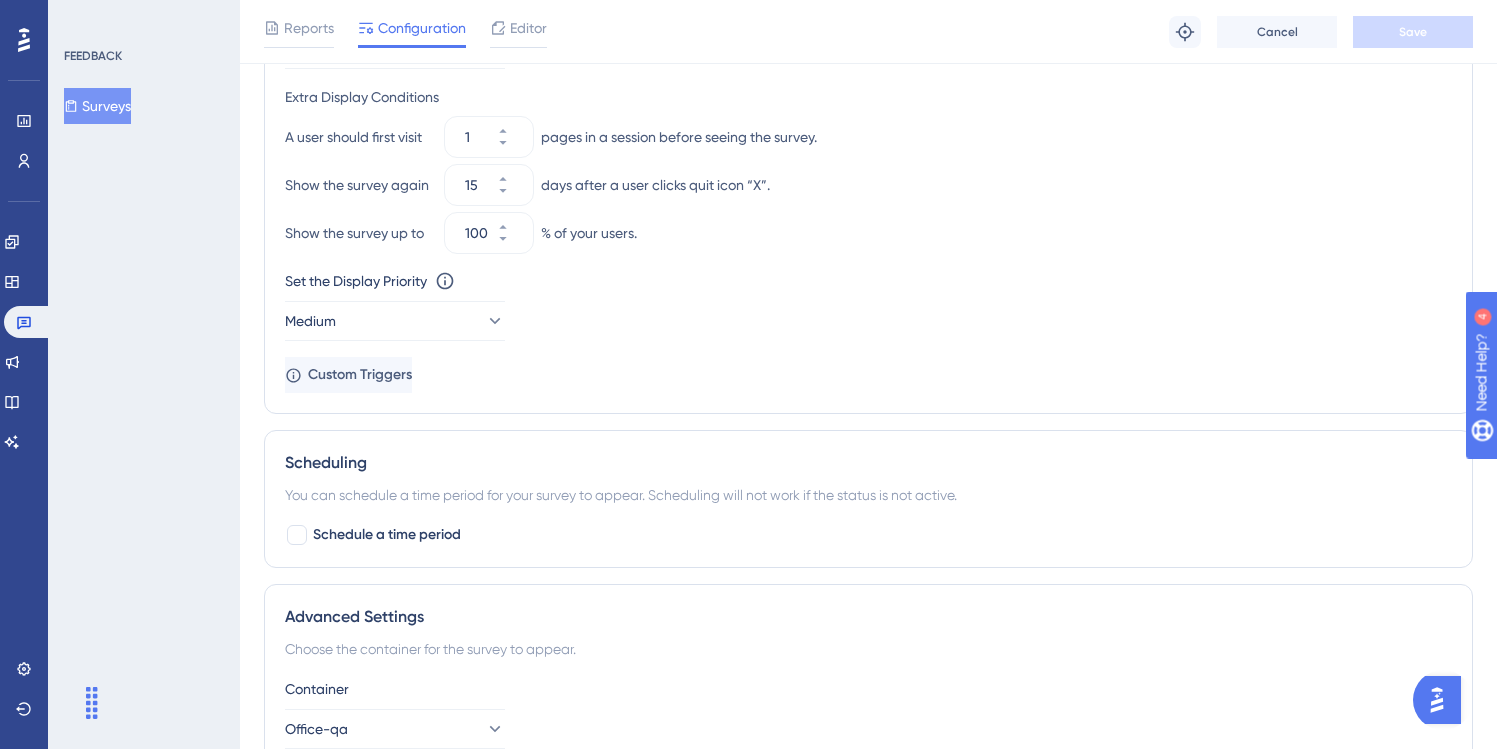 scroll, scrollTop: 996, scrollLeft: 0, axis: vertical 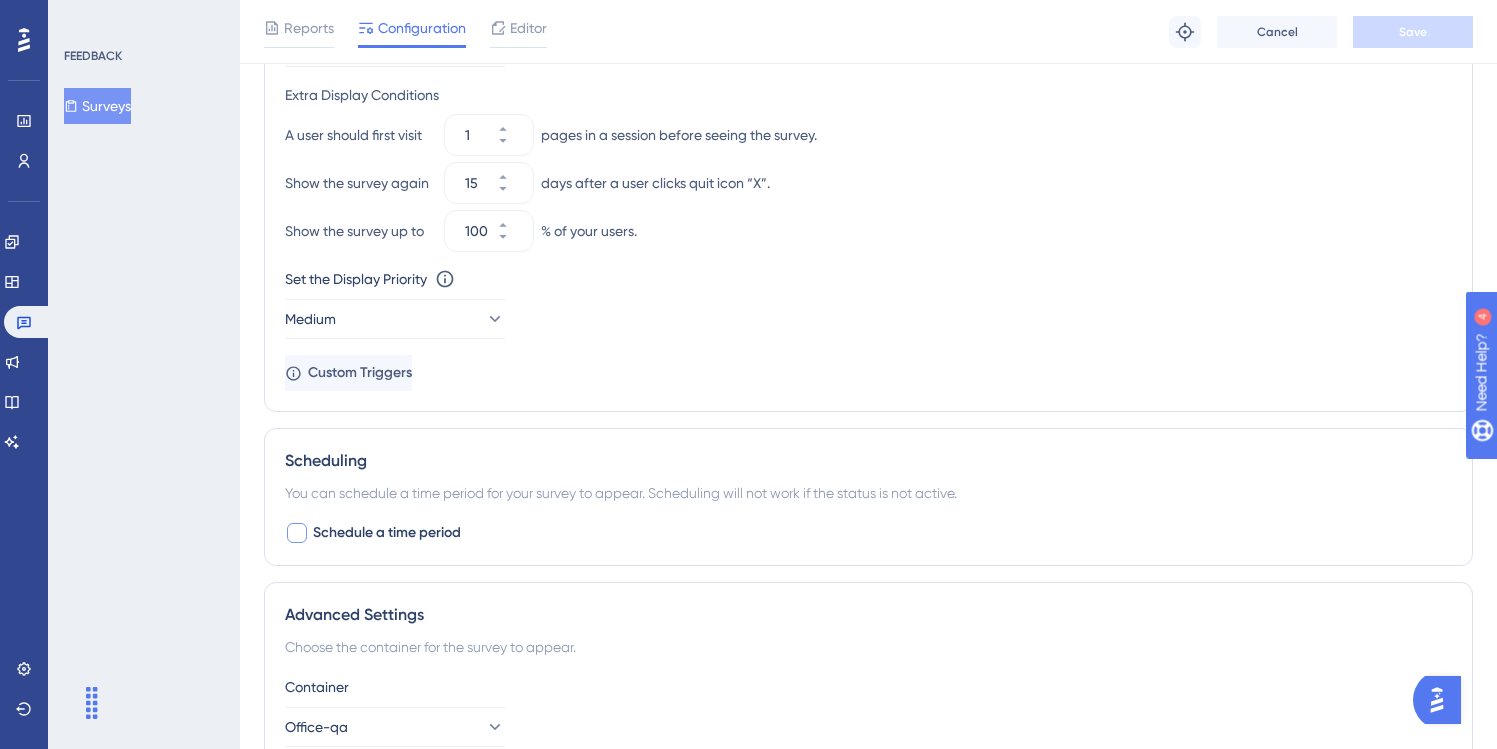 click at bounding box center [297, 533] 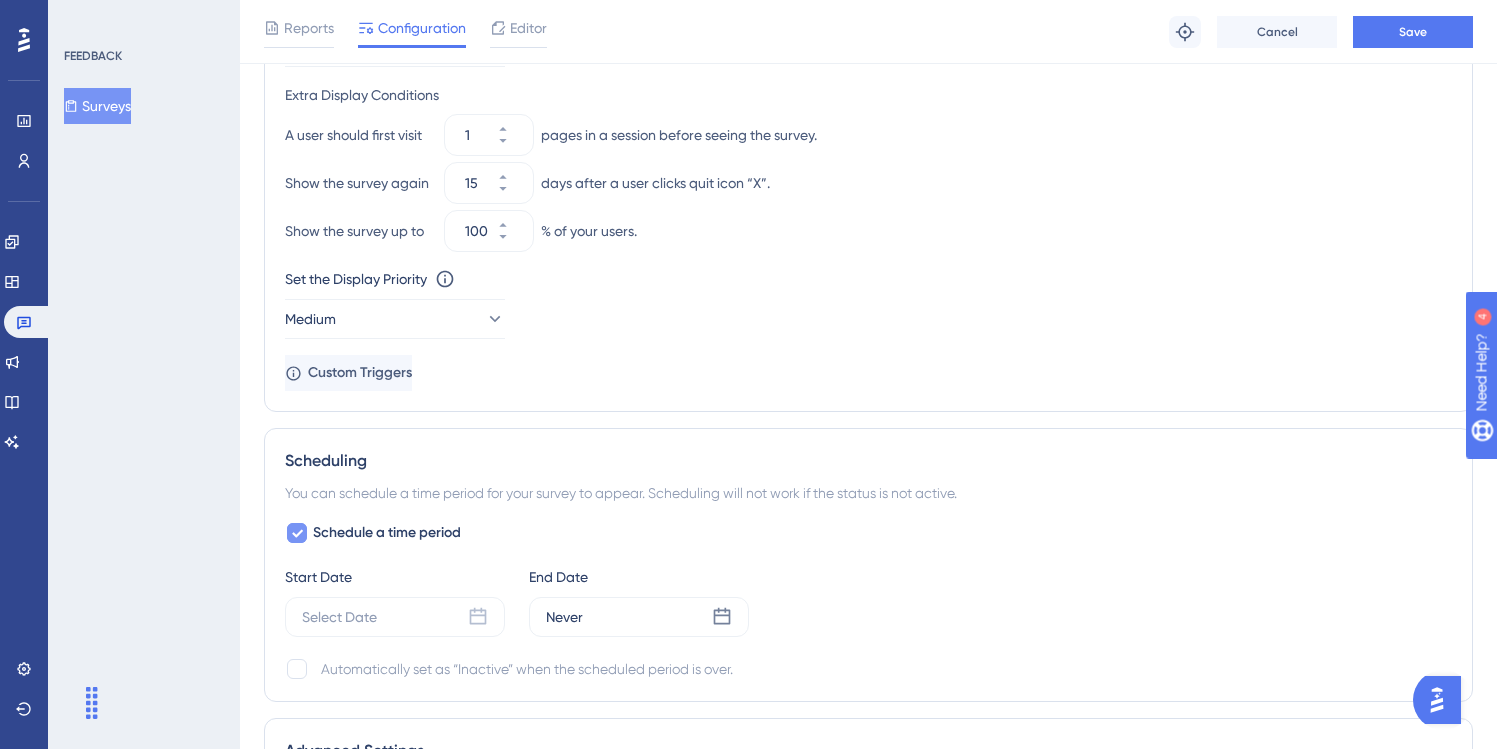 scroll, scrollTop: 1121, scrollLeft: 0, axis: vertical 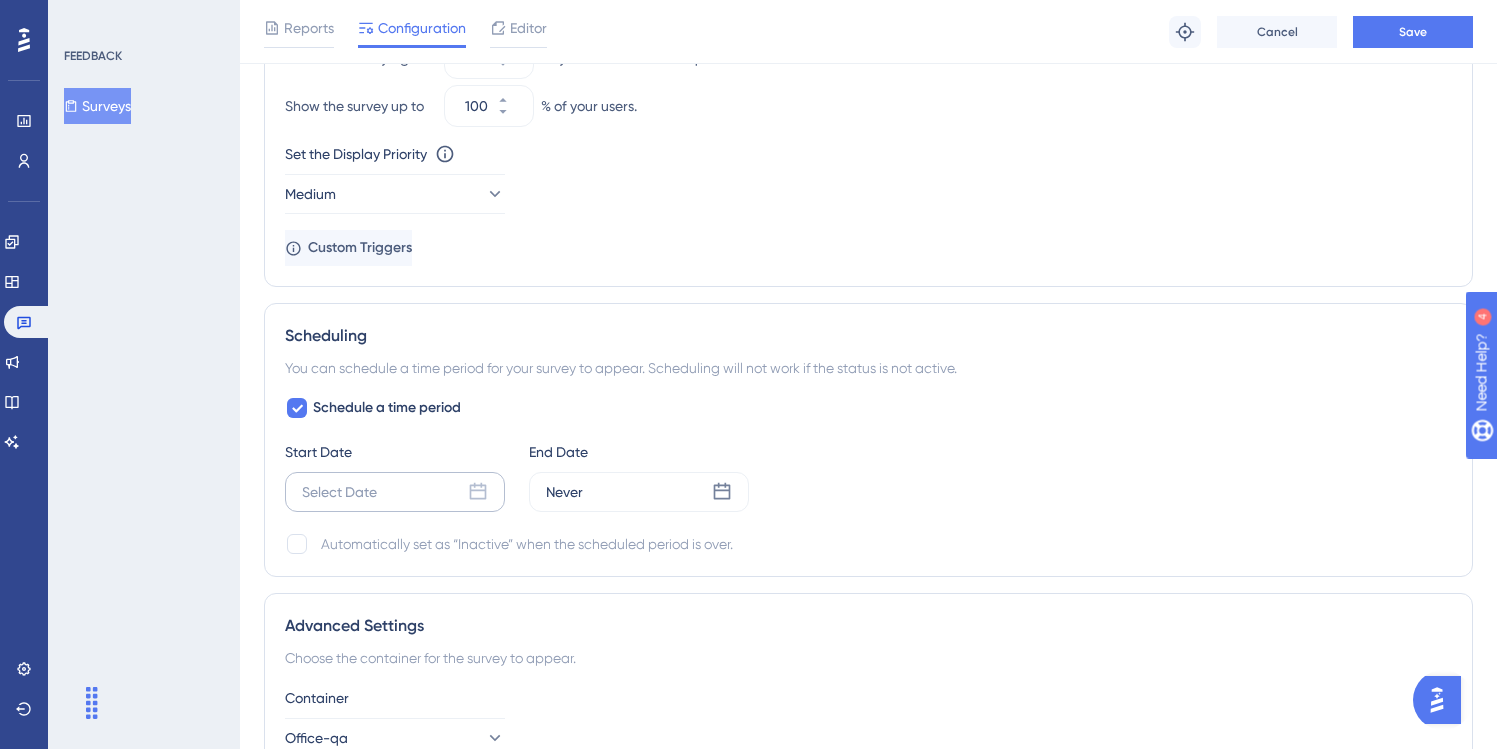click 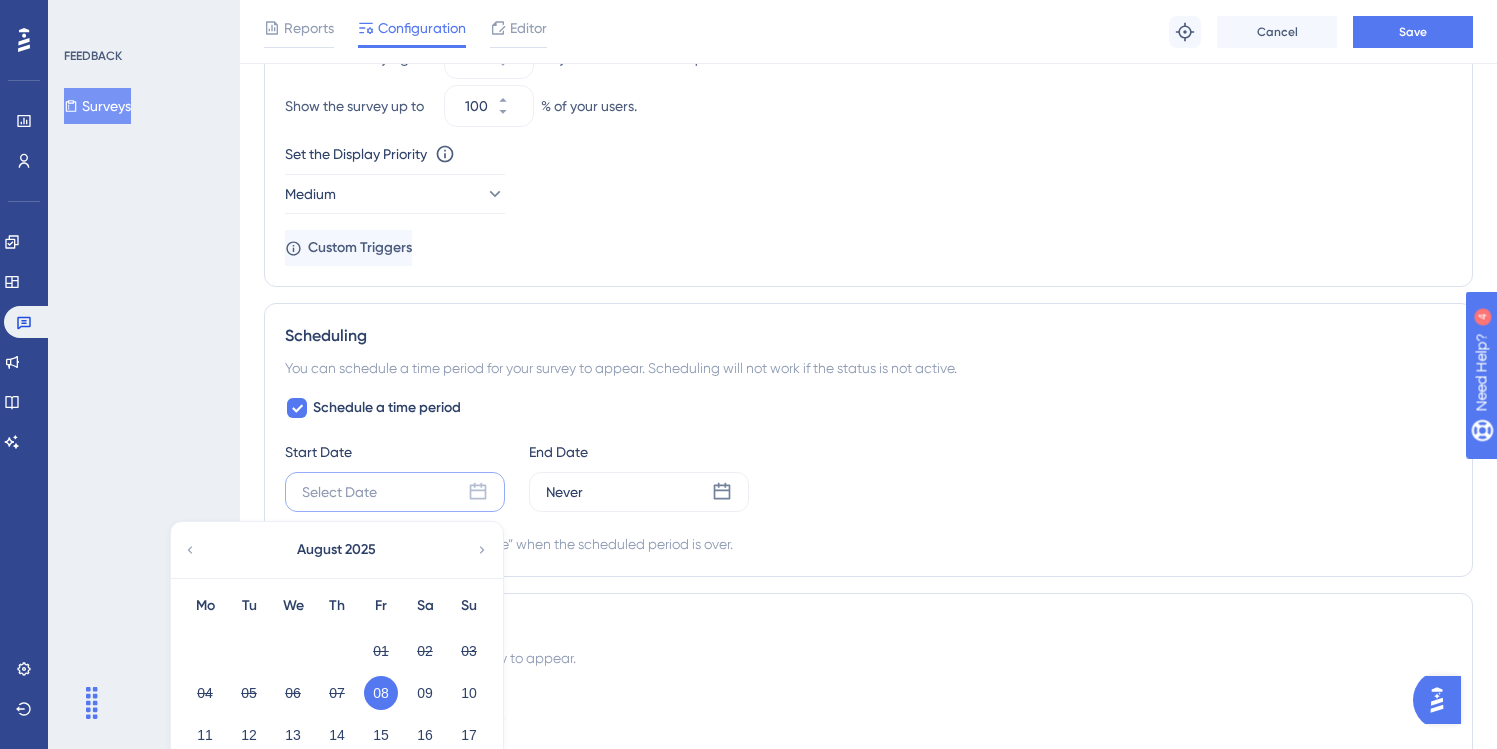 click on "08" at bounding box center [381, 693] 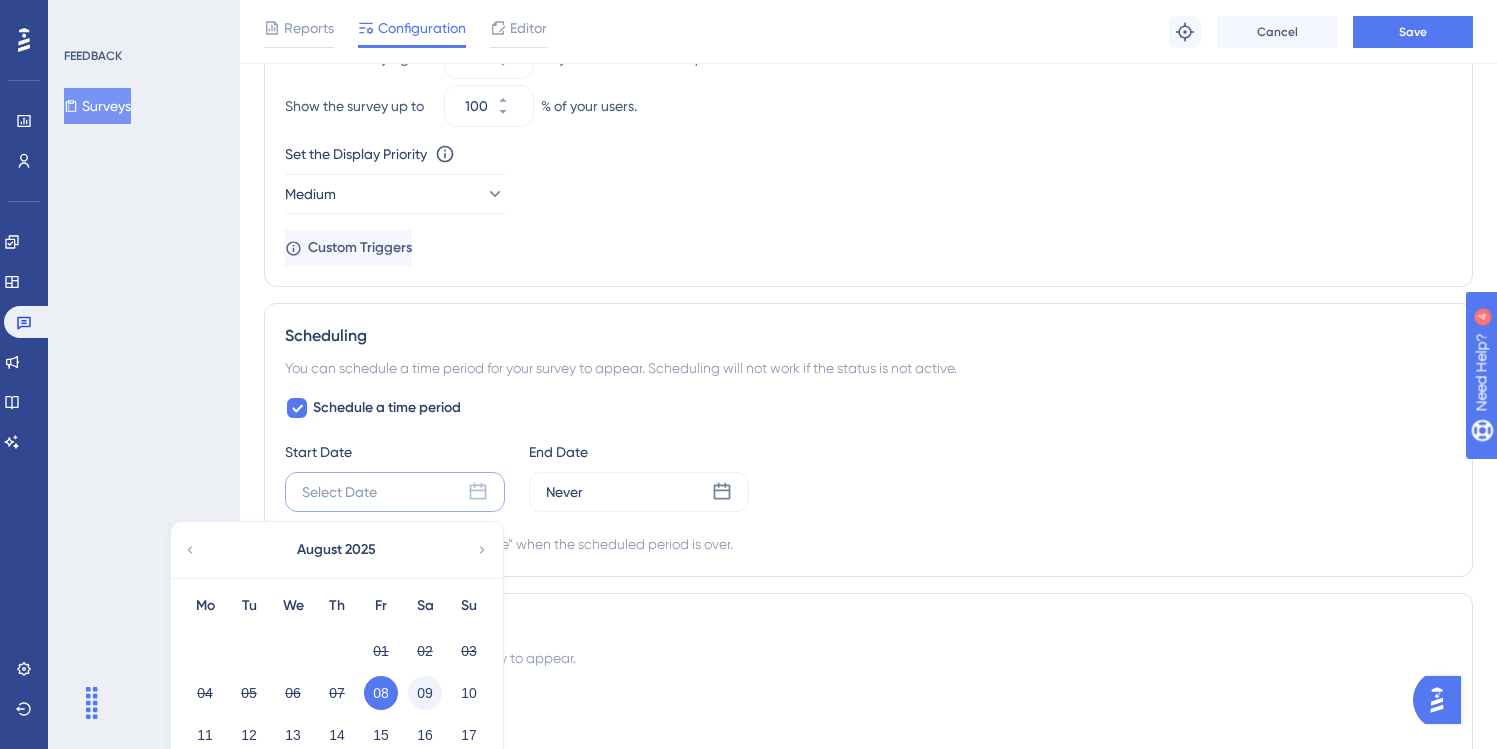 click on "09" at bounding box center [425, 693] 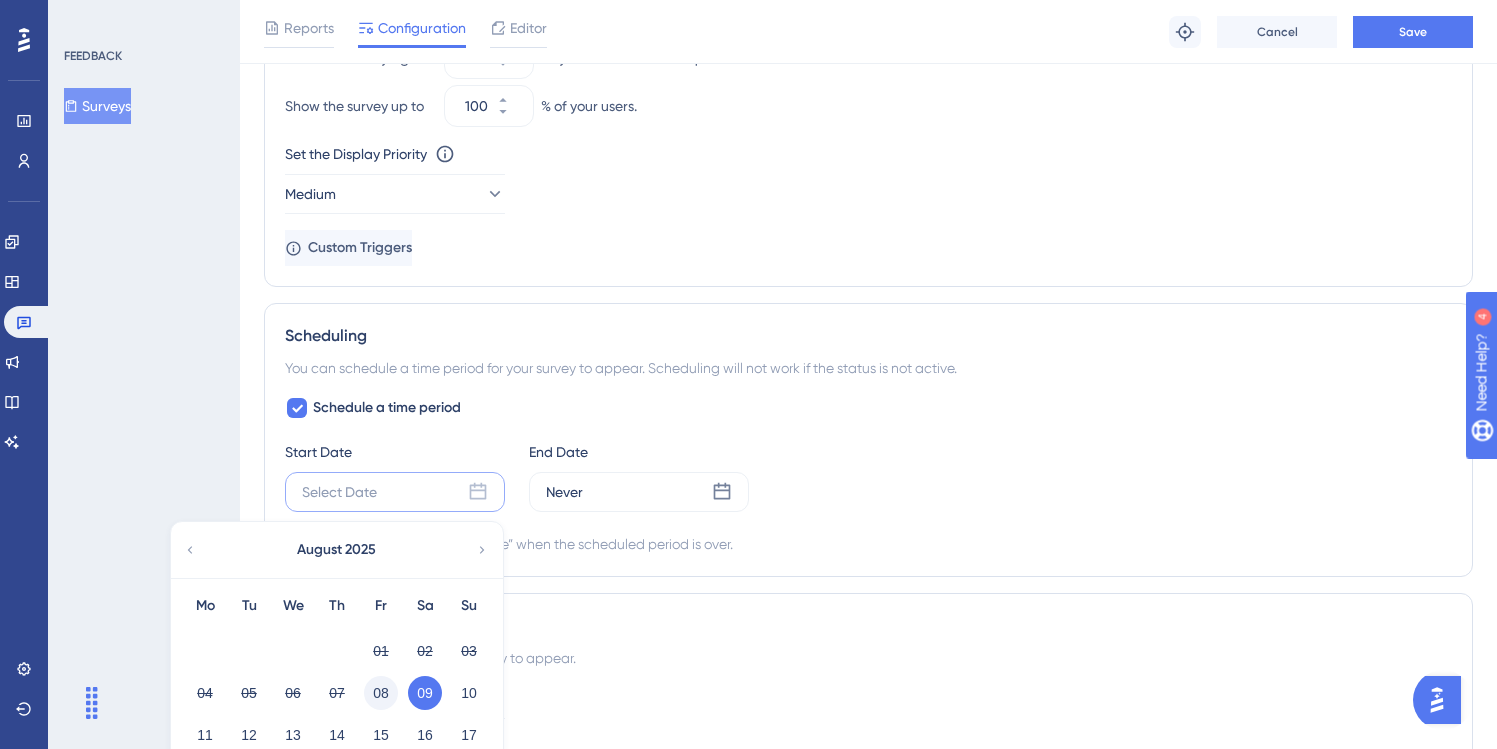 click on "08" at bounding box center [381, 693] 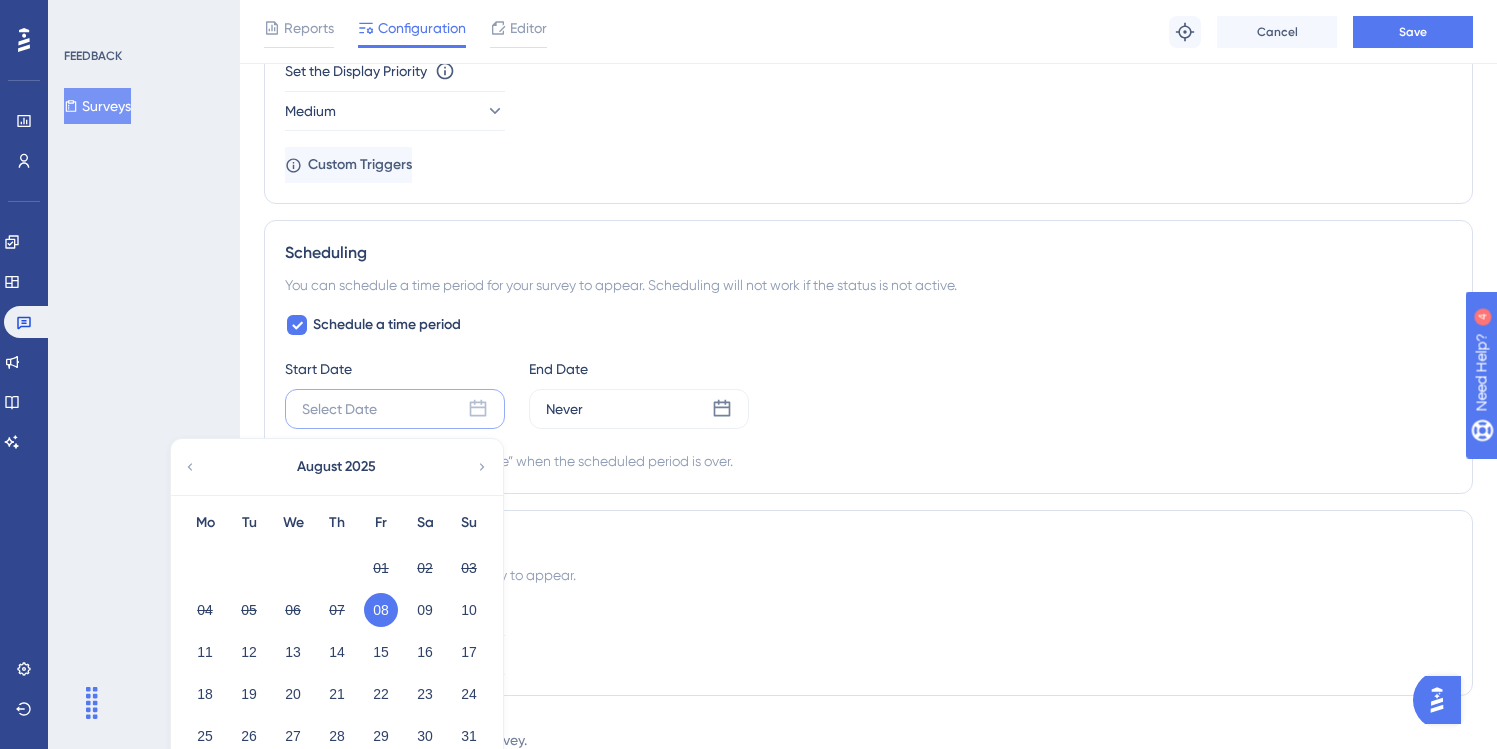 scroll, scrollTop: 1291, scrollLeft: 0, axis: vertical 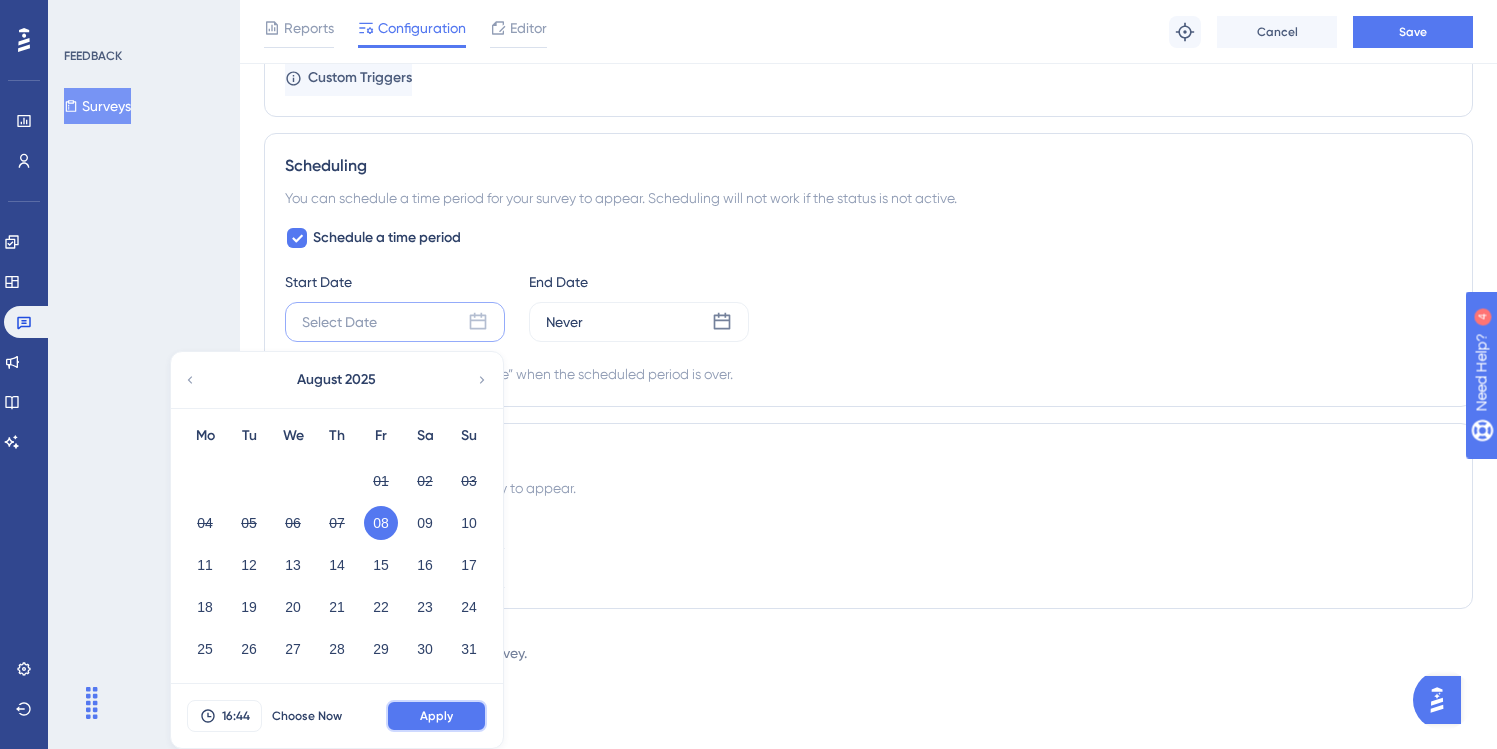 click on "Apply" at bounding box center (436, 716) 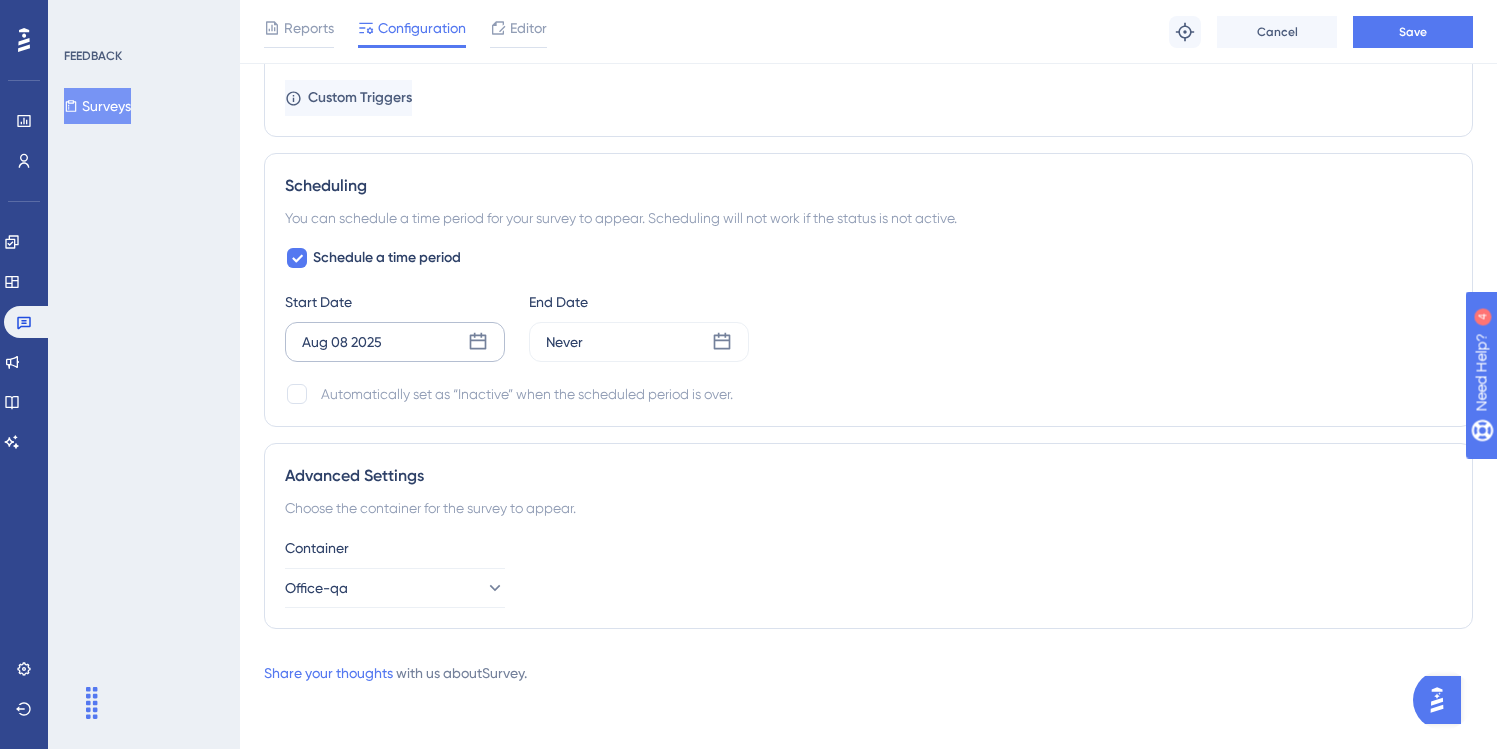 scroll, scrollTop: 1271, scrollLeft: 0, axis: vertical 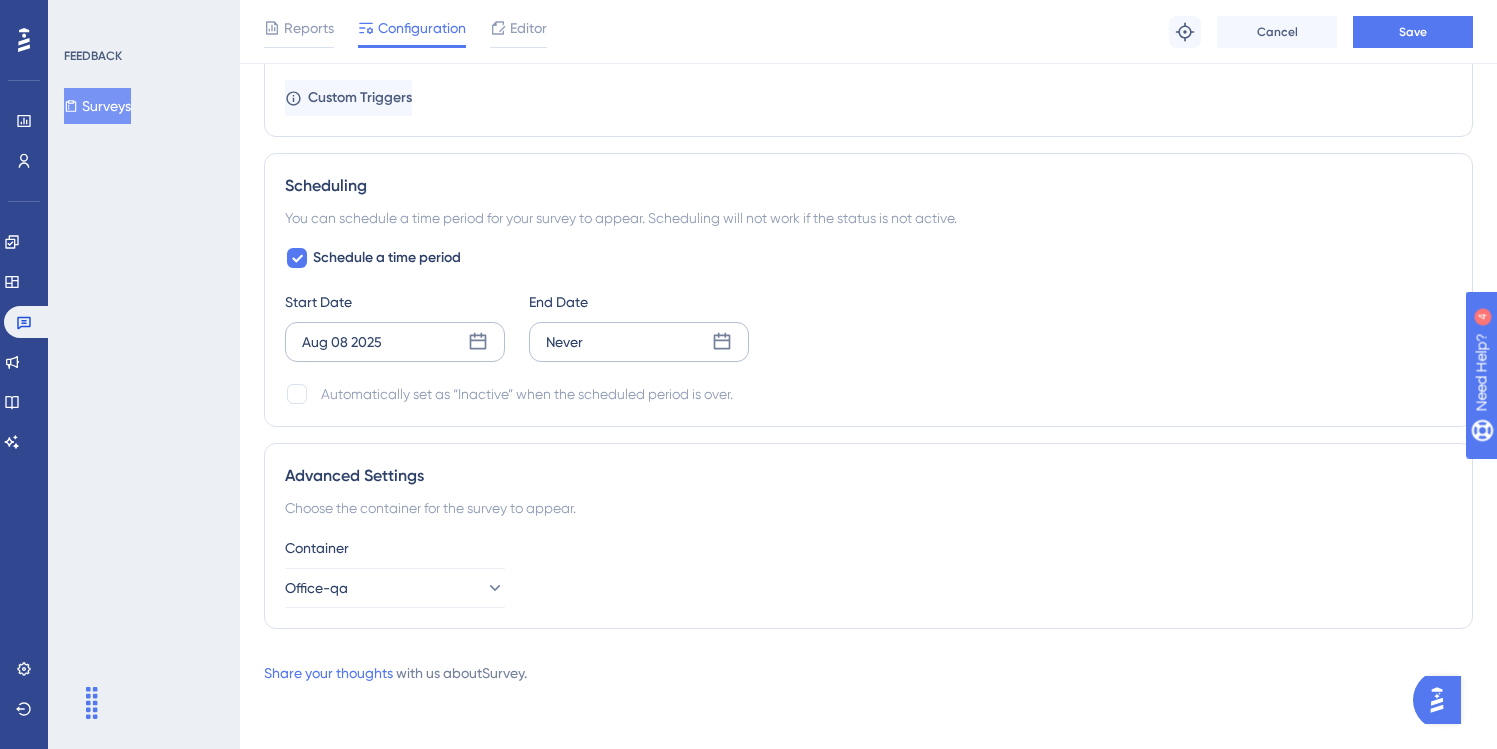 click on "Never" at bounding box center [639, 342] 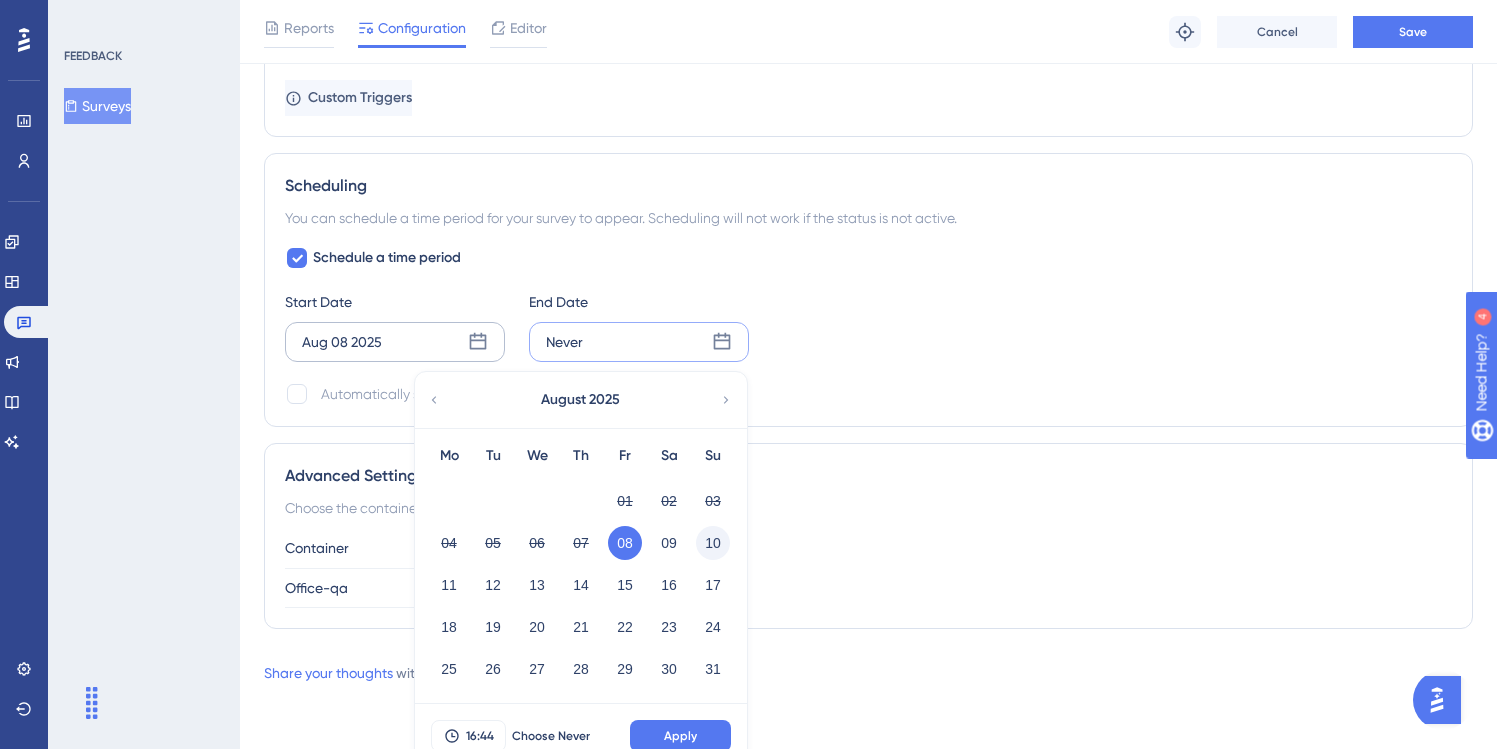 click on "10" at bounding box center [713, 543] 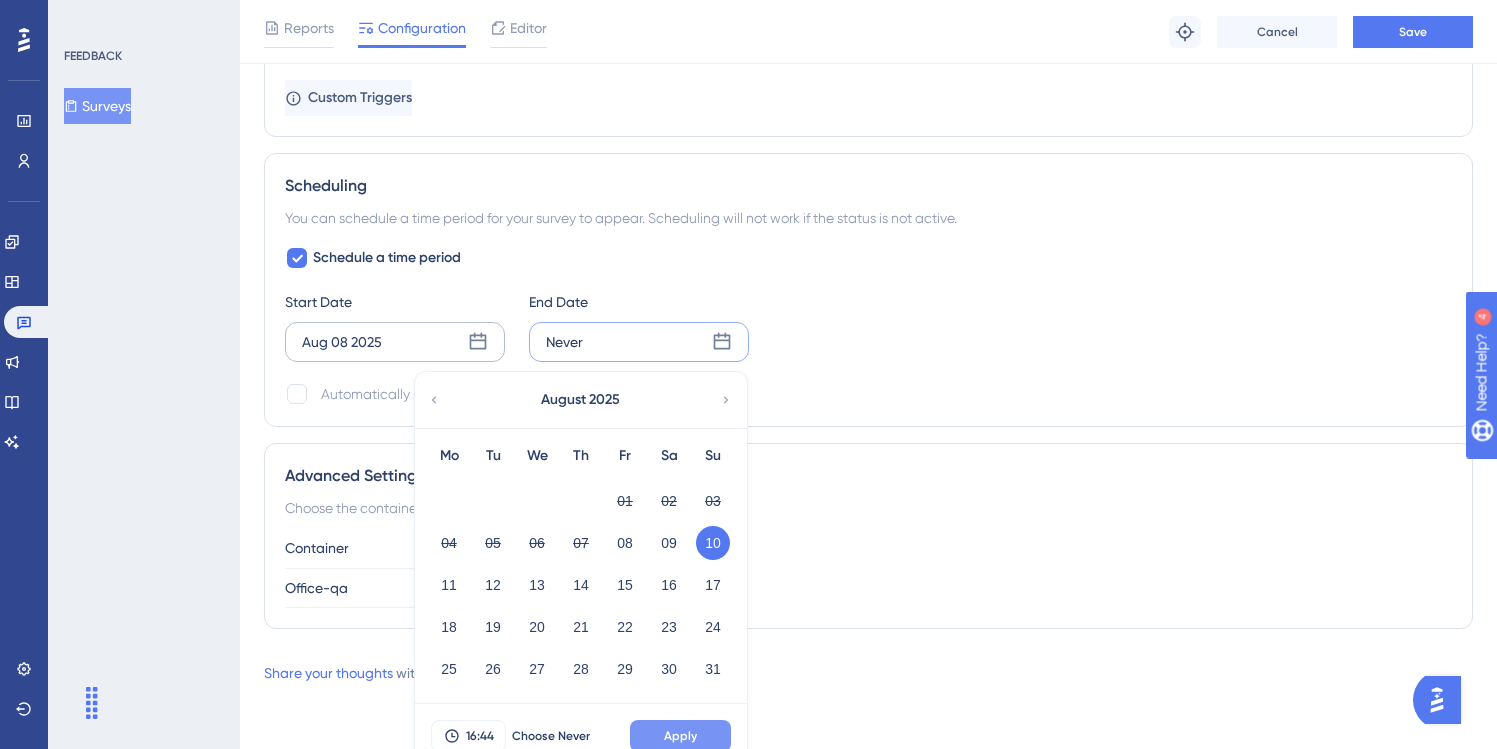 click on "Apply" at bounding box center [680, 736] 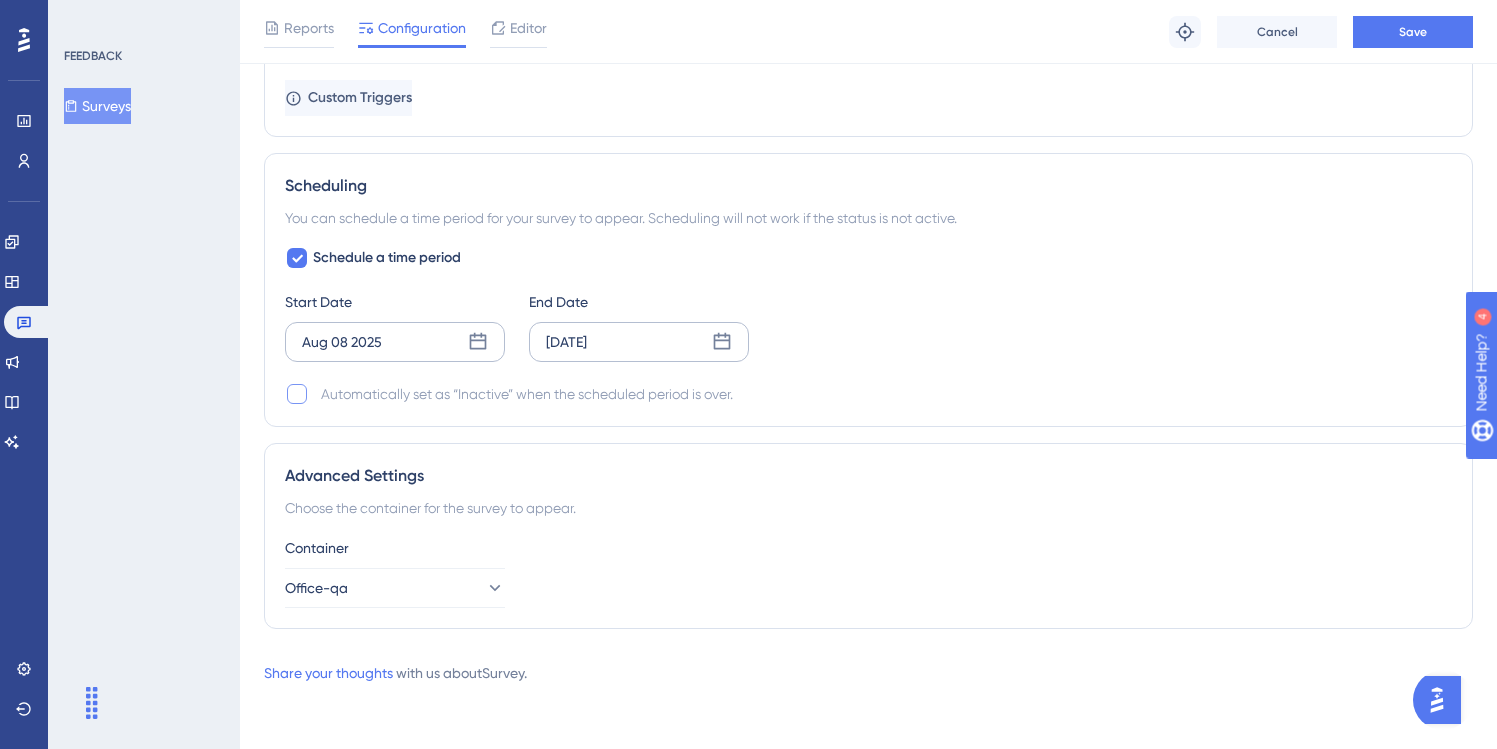 click at bounding box center [297, 394] 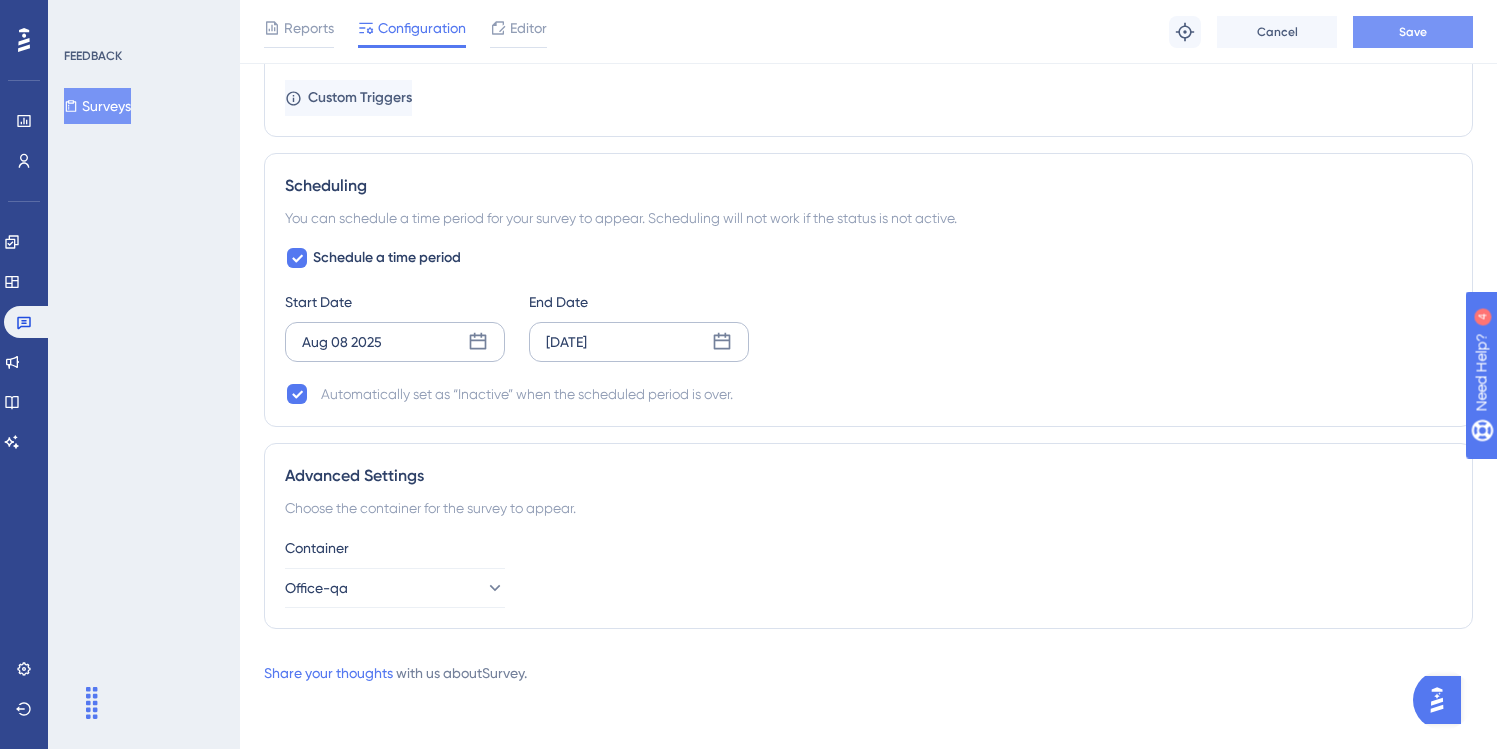click on "Save" at bounding box center (1413, 32) 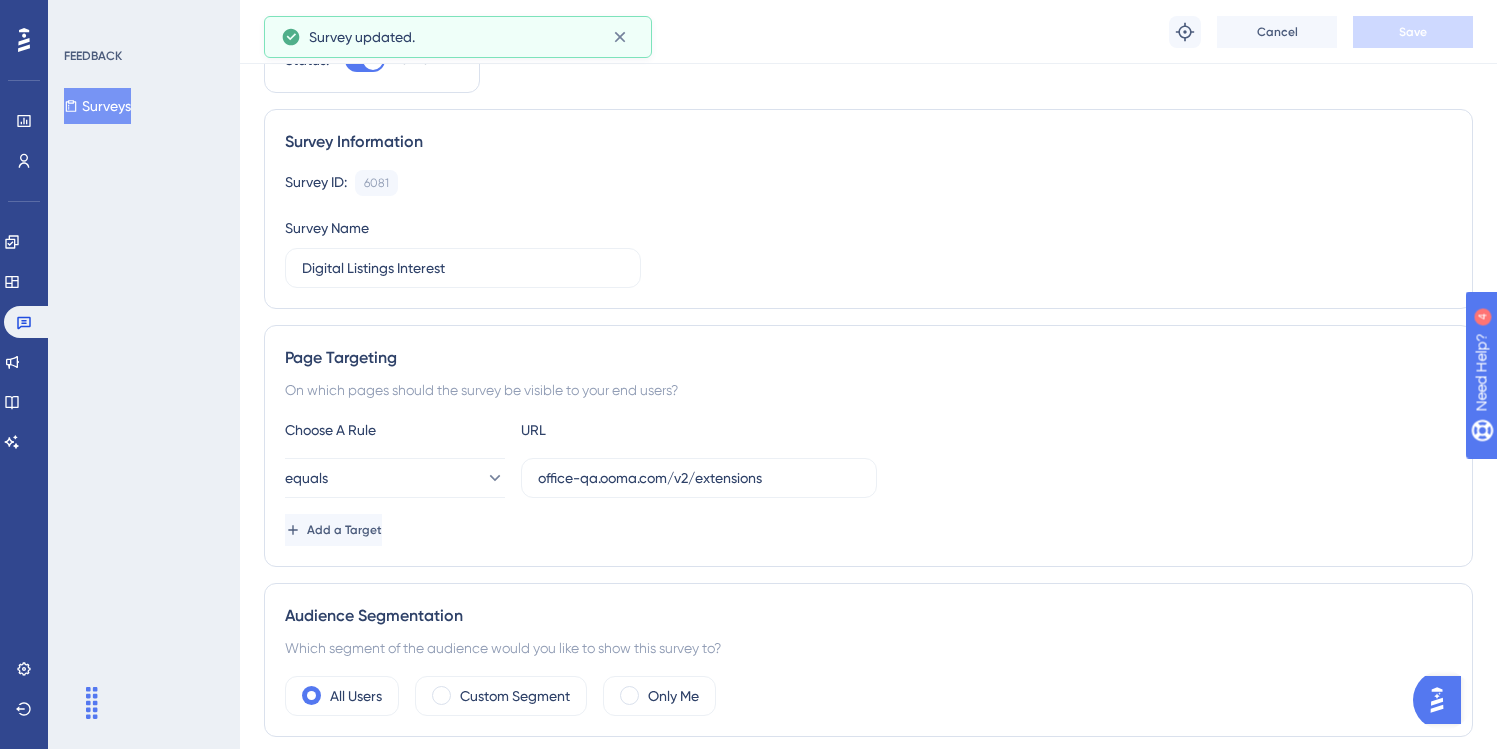 scroll, scrollTop: 0, scrollLeft: 0, axis: both 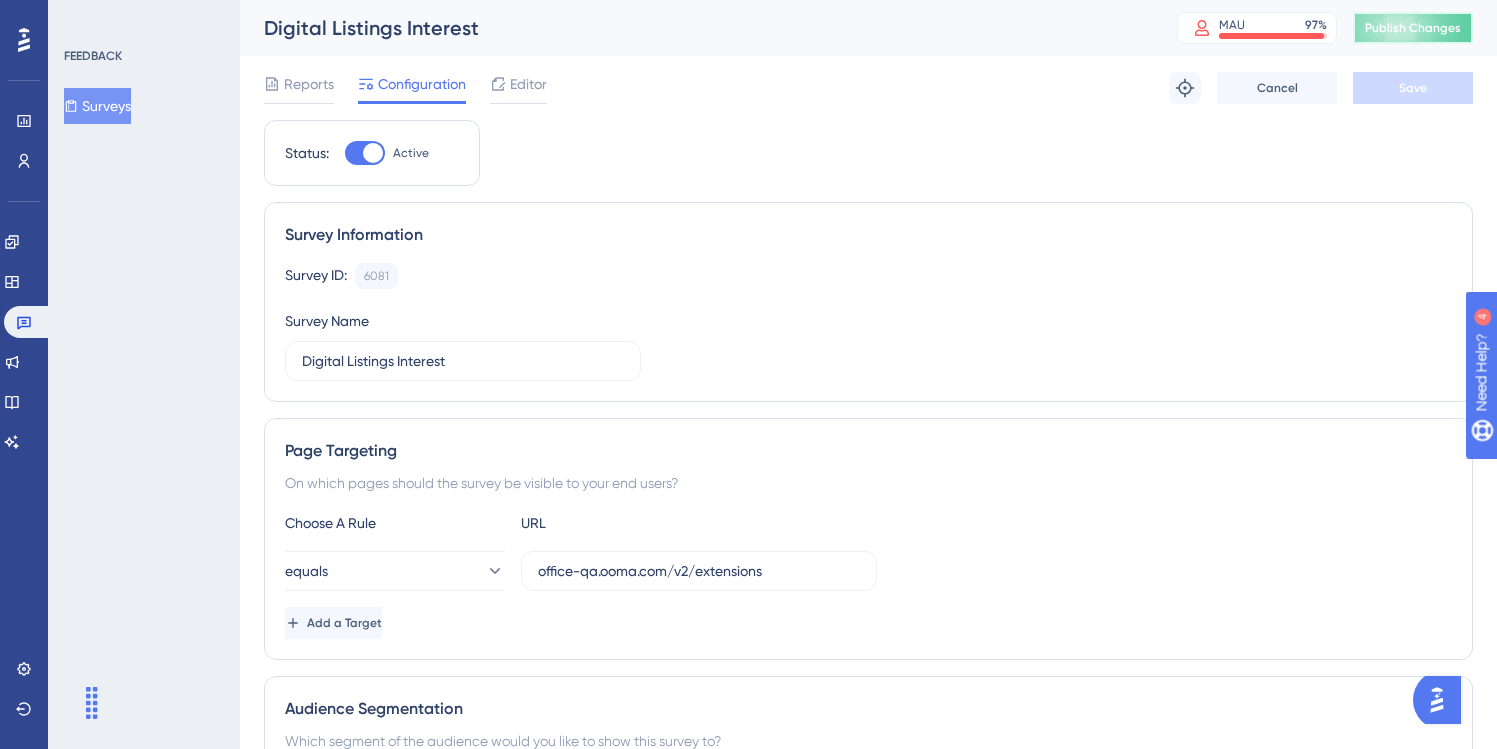 click on "Publish Changes" at bounding box center [1413, 28] 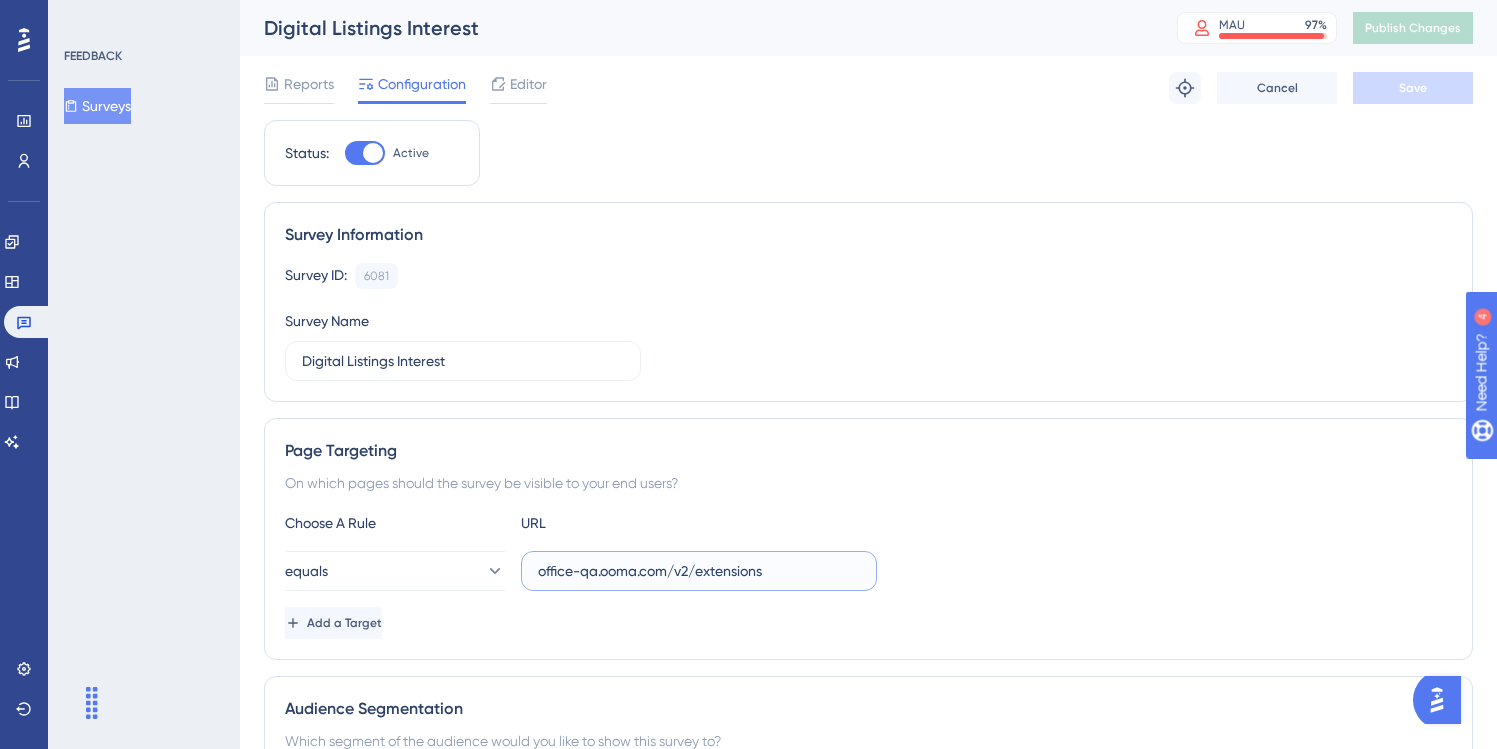 click on "office-qa.ooma.com/v2/extensions" at bounding box center (699, 571) 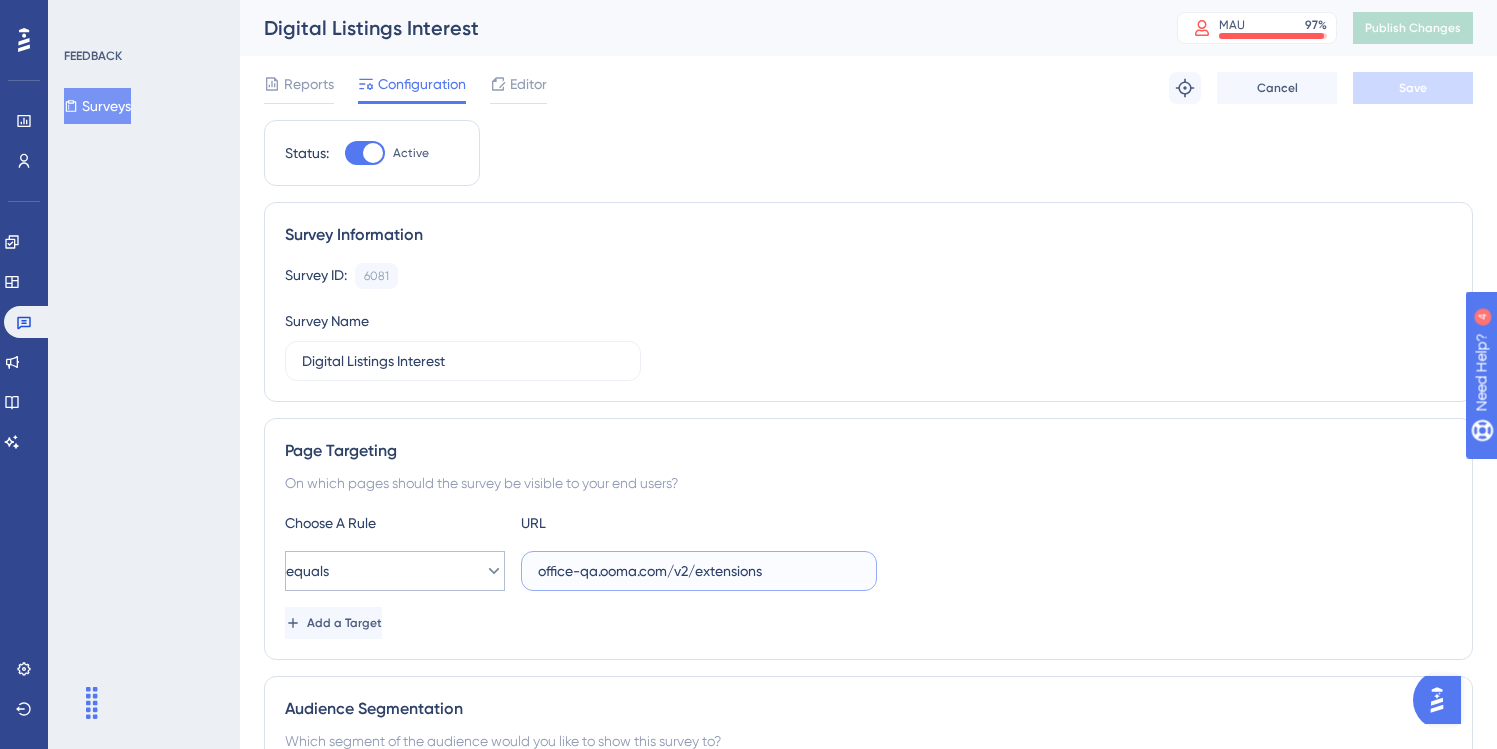 drag, startPoint x: 783, startPoint y: 567, endPoint x: 498, endPoint y: 560, distance: 285.08594 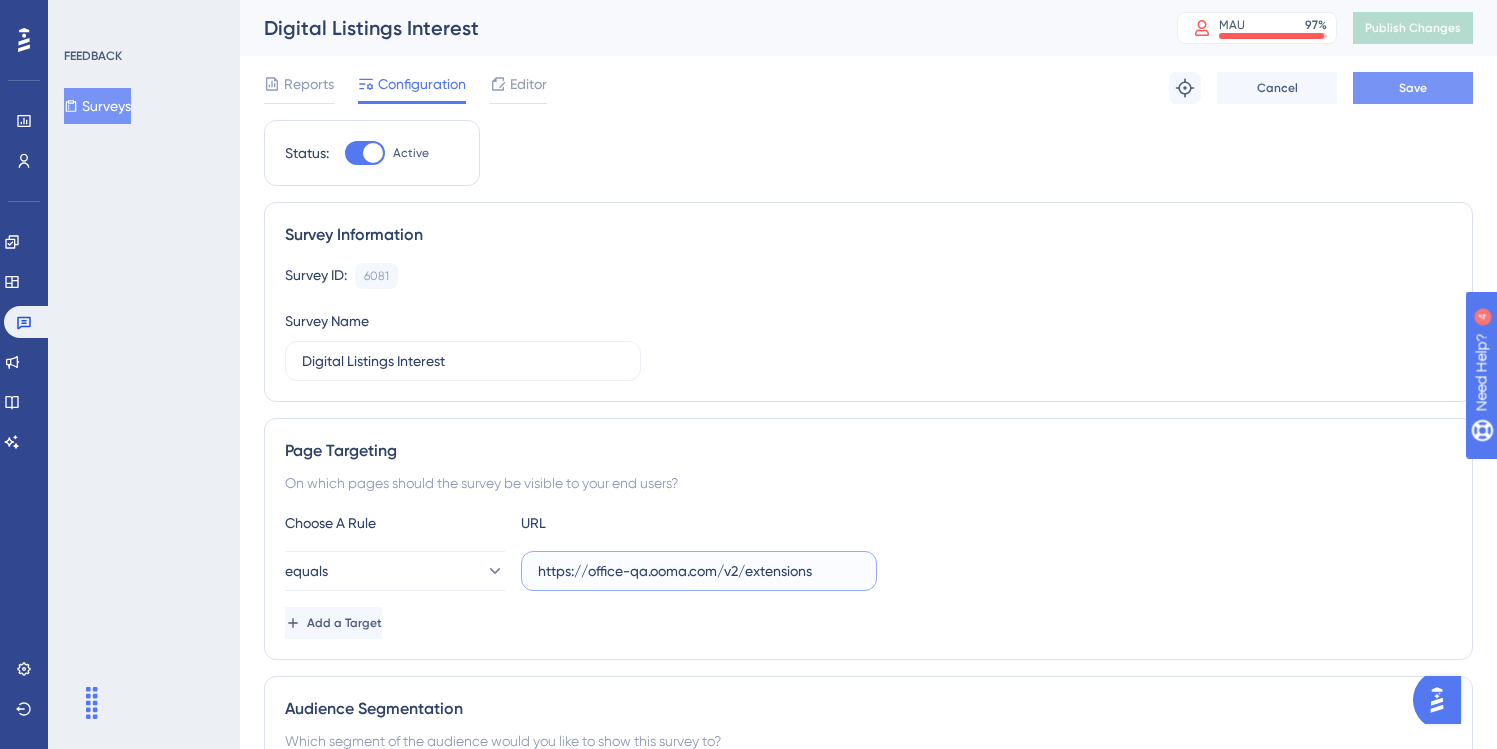 type on "https://office-qa.ooma.com/v2/extensions" 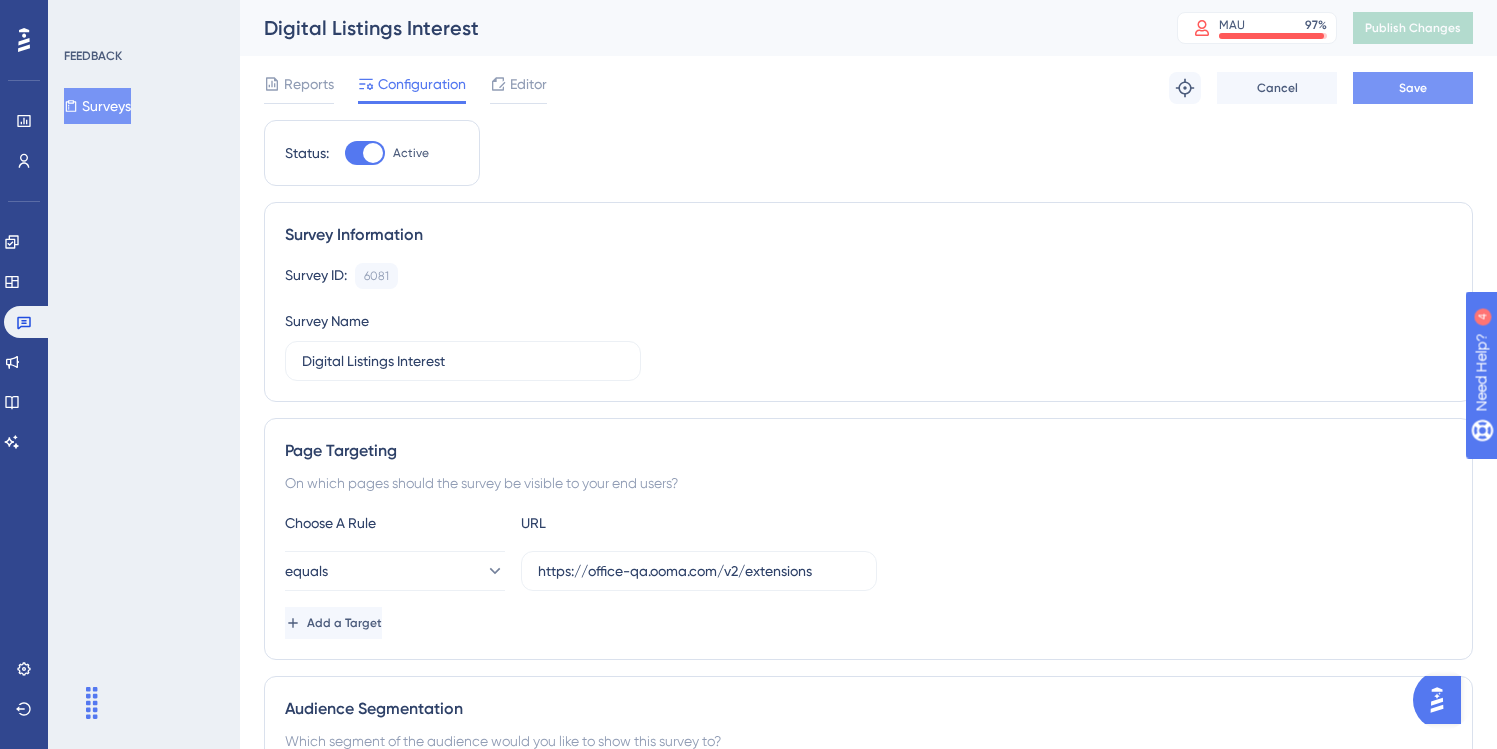 click on "Save" at bounding box center (1413, 88) 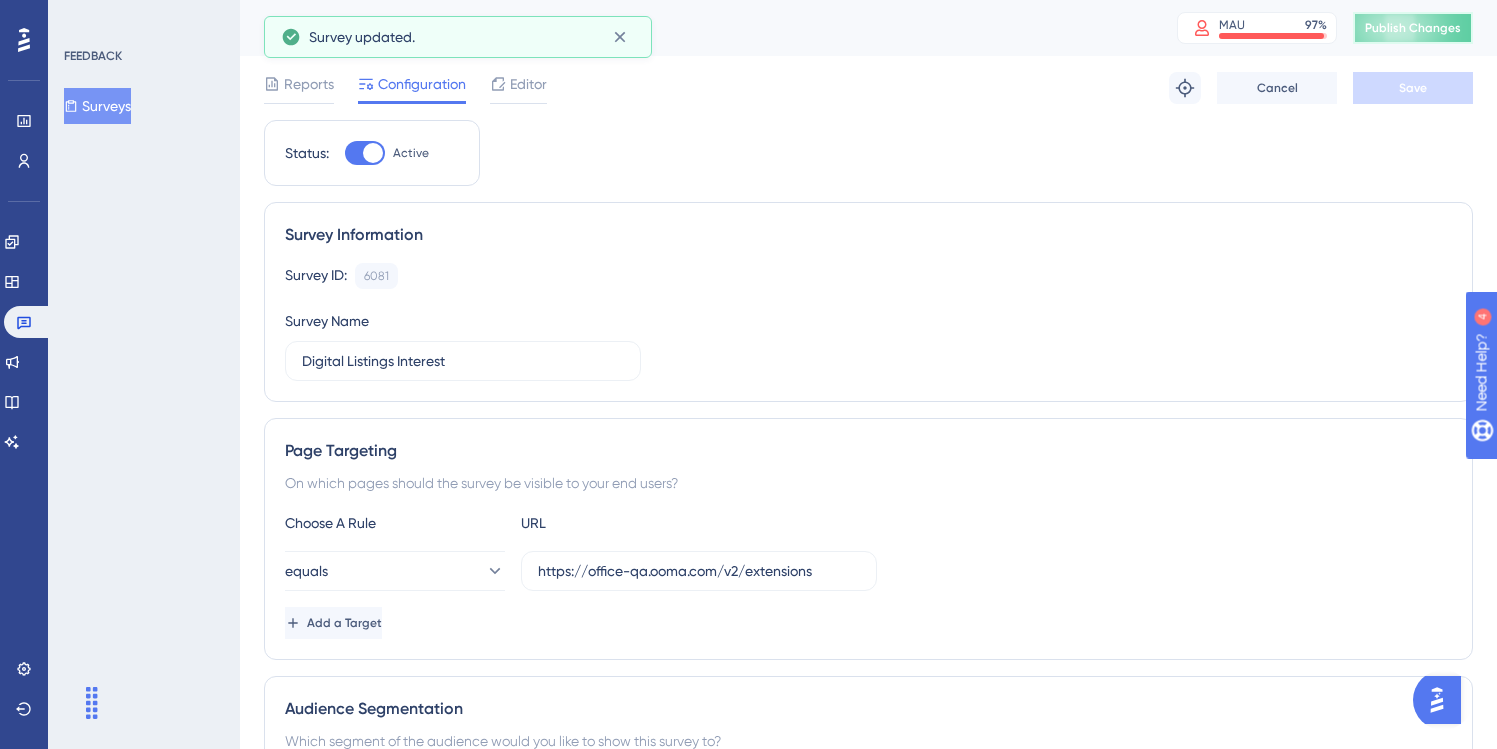 click on "Publish Changes" at bounding box center [1413, 28] 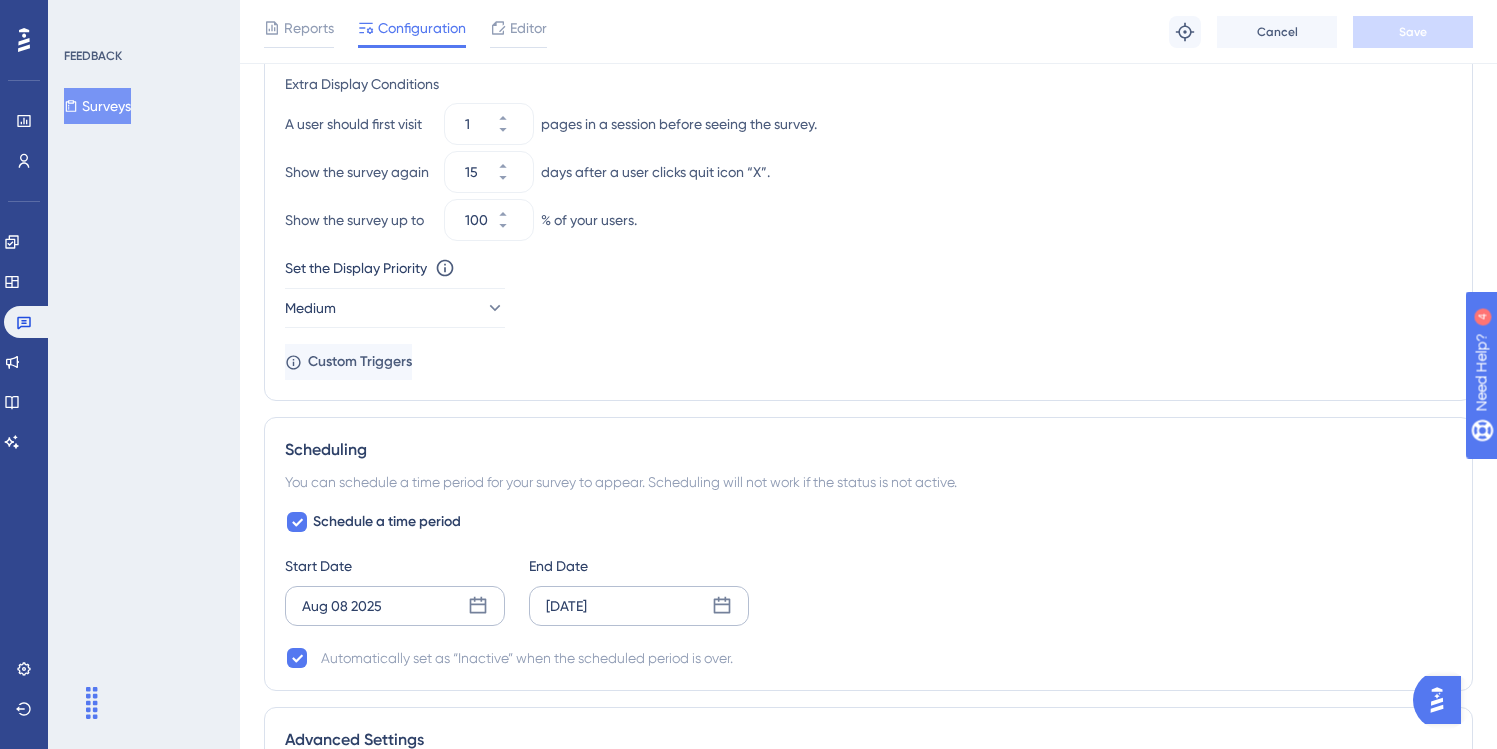 scroll, scrollTop: 1012, scrollLeft: 0, axis: vertical 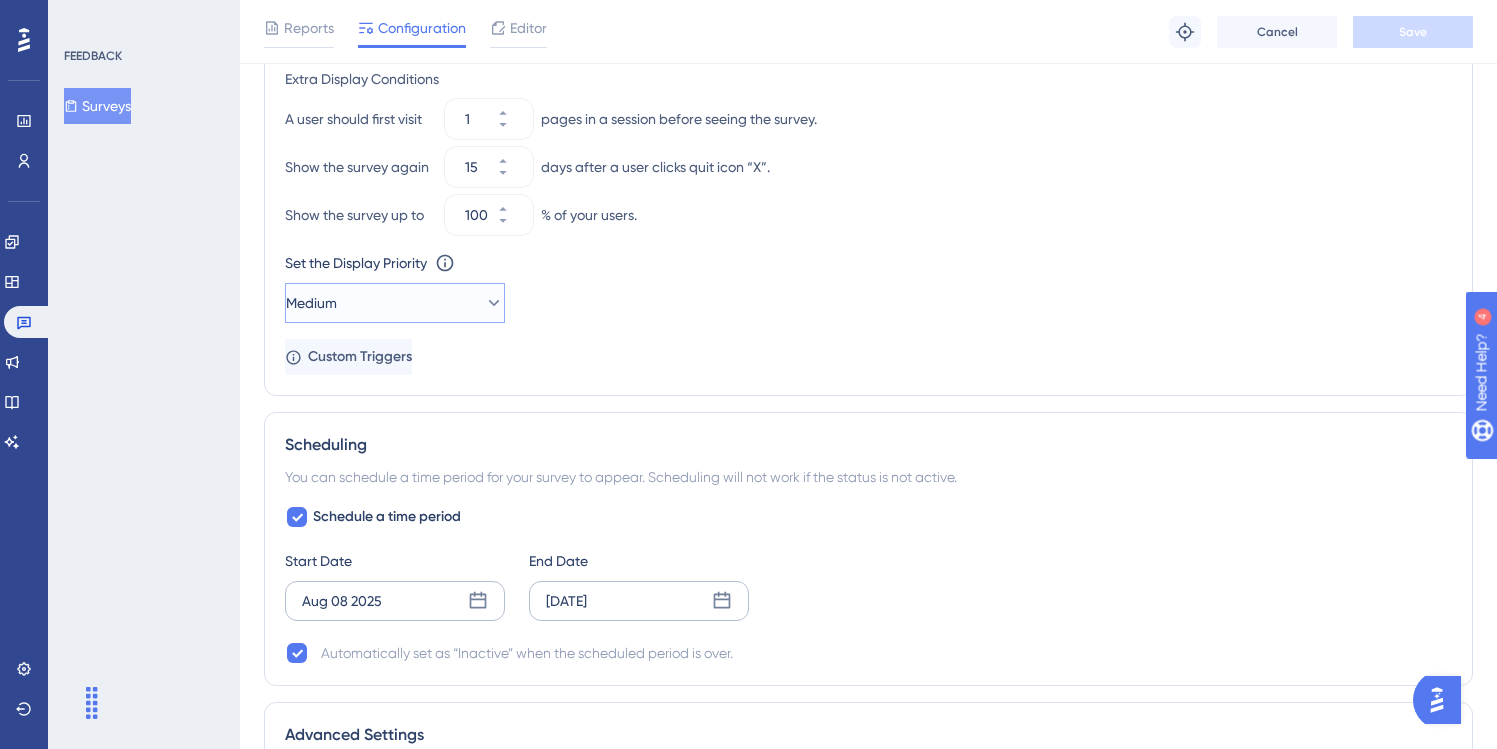 click on "Medium" at bounding box center [395, 303] 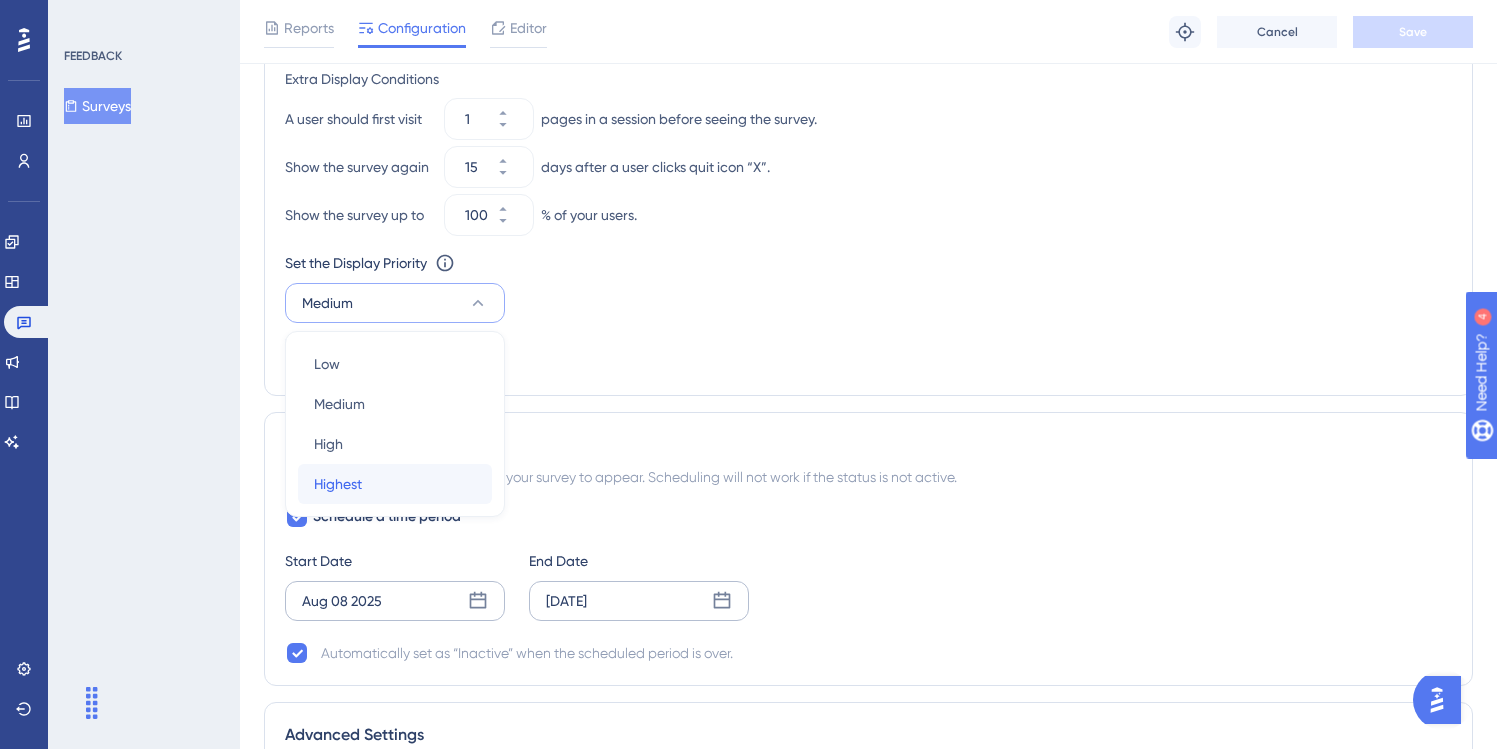 click on "Highest Highest" at bounding box center [395, 484] 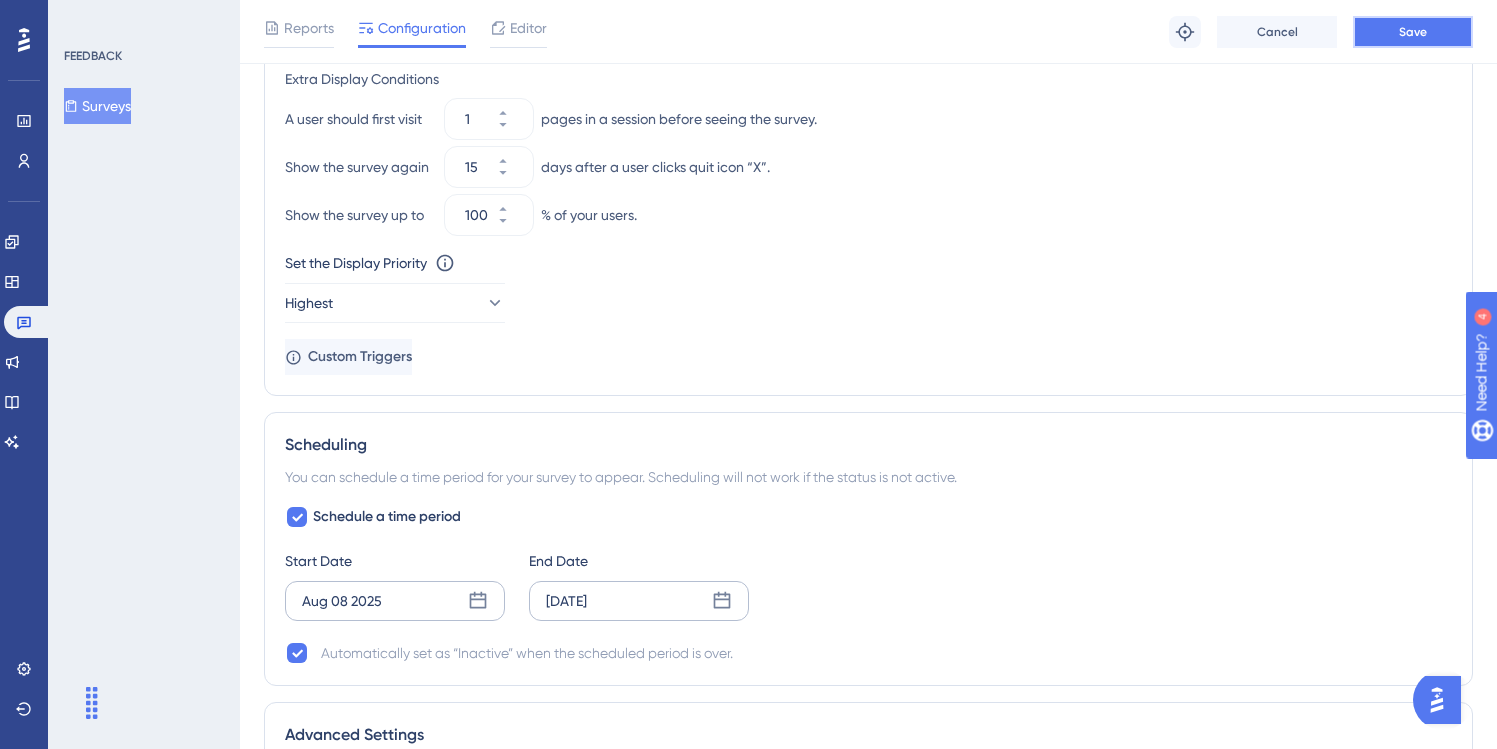 click on "Save" at bounding box center [1413, 32] 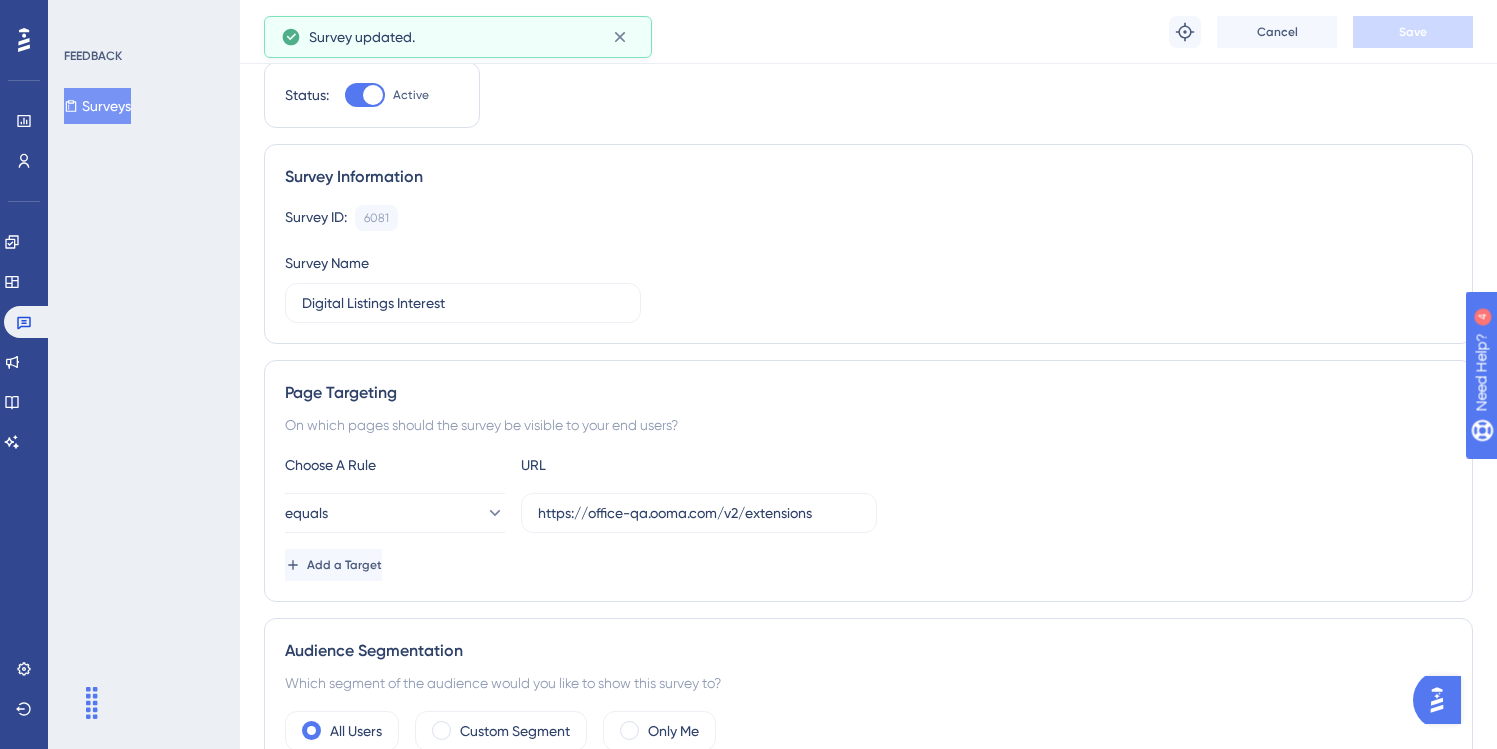 scroll, scrollTop: 0, scrollLeft: 0, axis: both 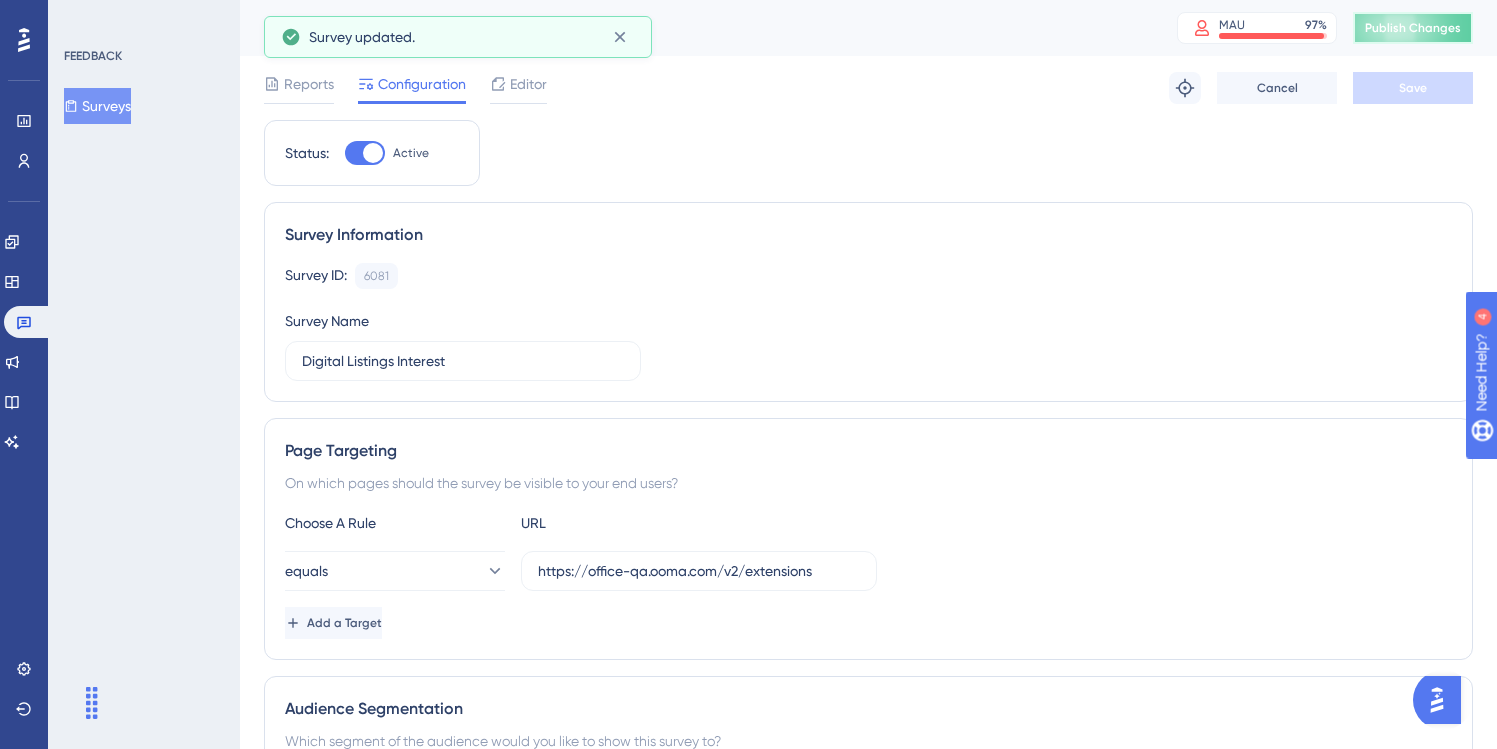 click on "Publish Changes" at bounding box center [1413, 28] 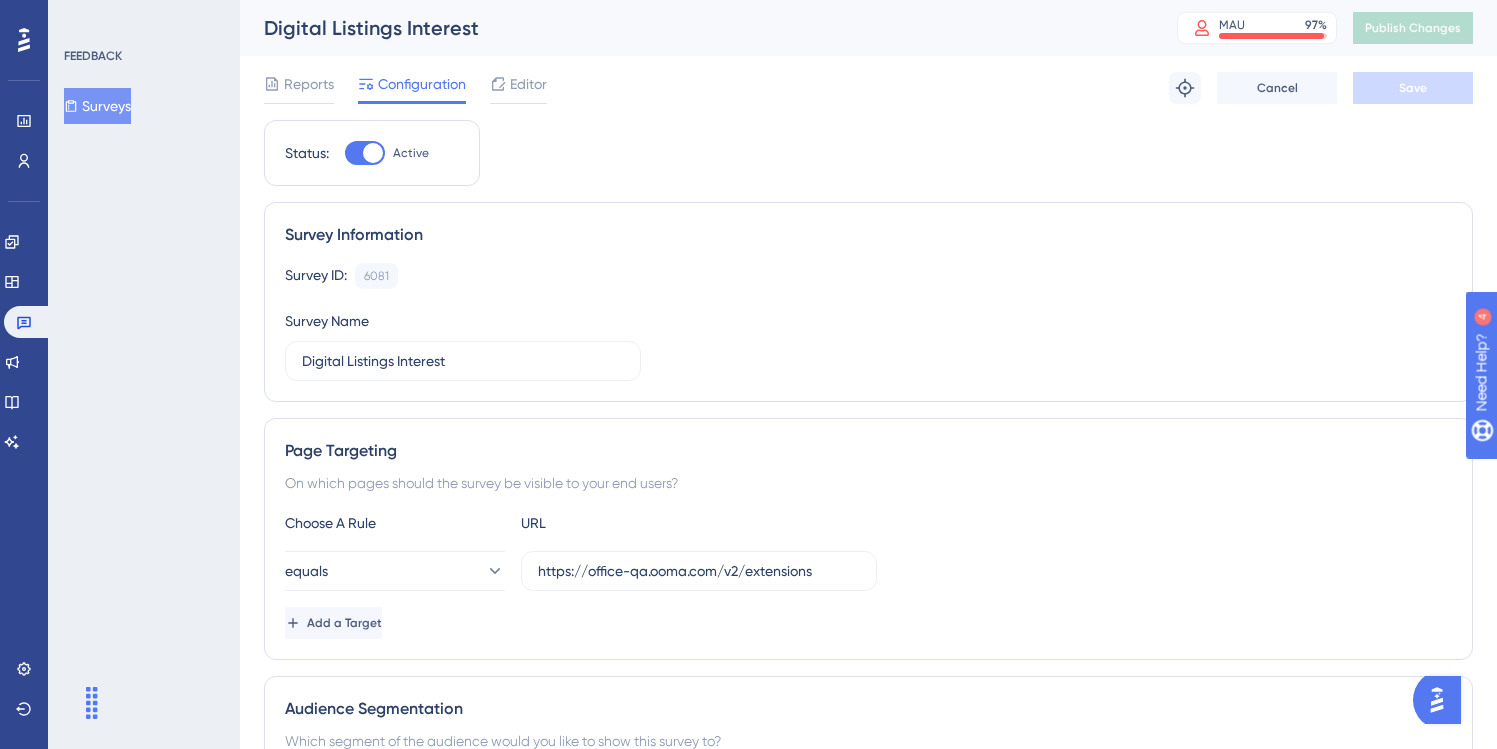 click on "Surveys" at bounding box center [97, 106] 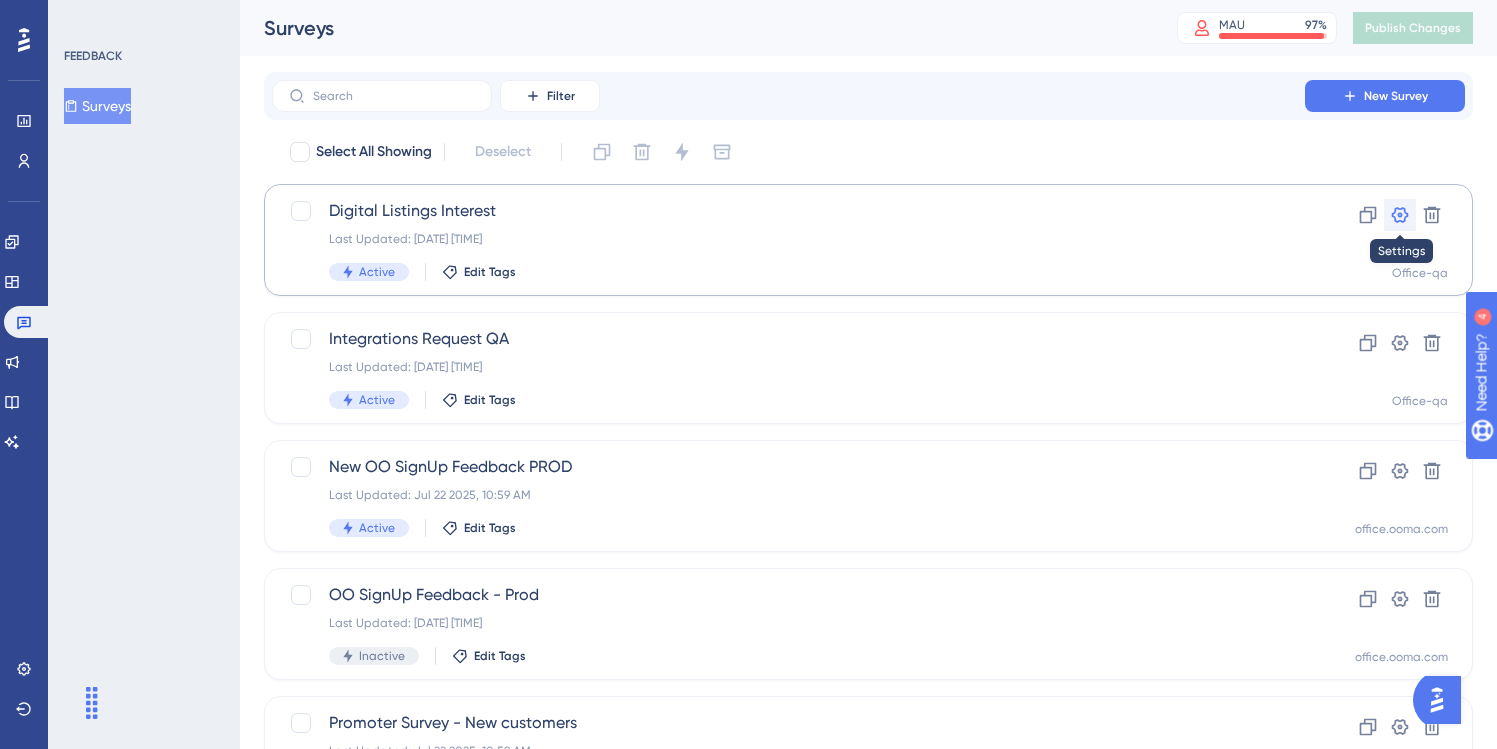 click 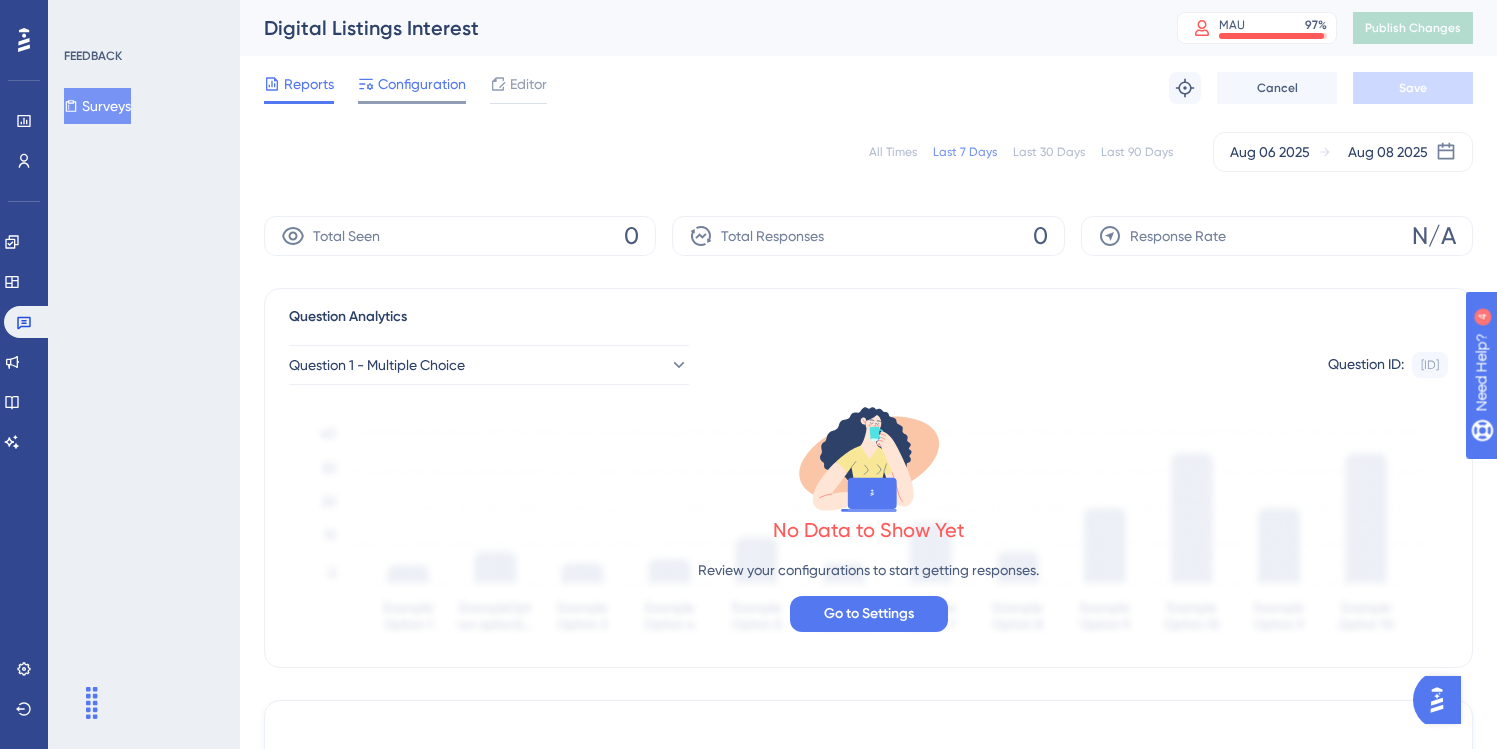 click on "Configuration" at bounding box center (422, 84) 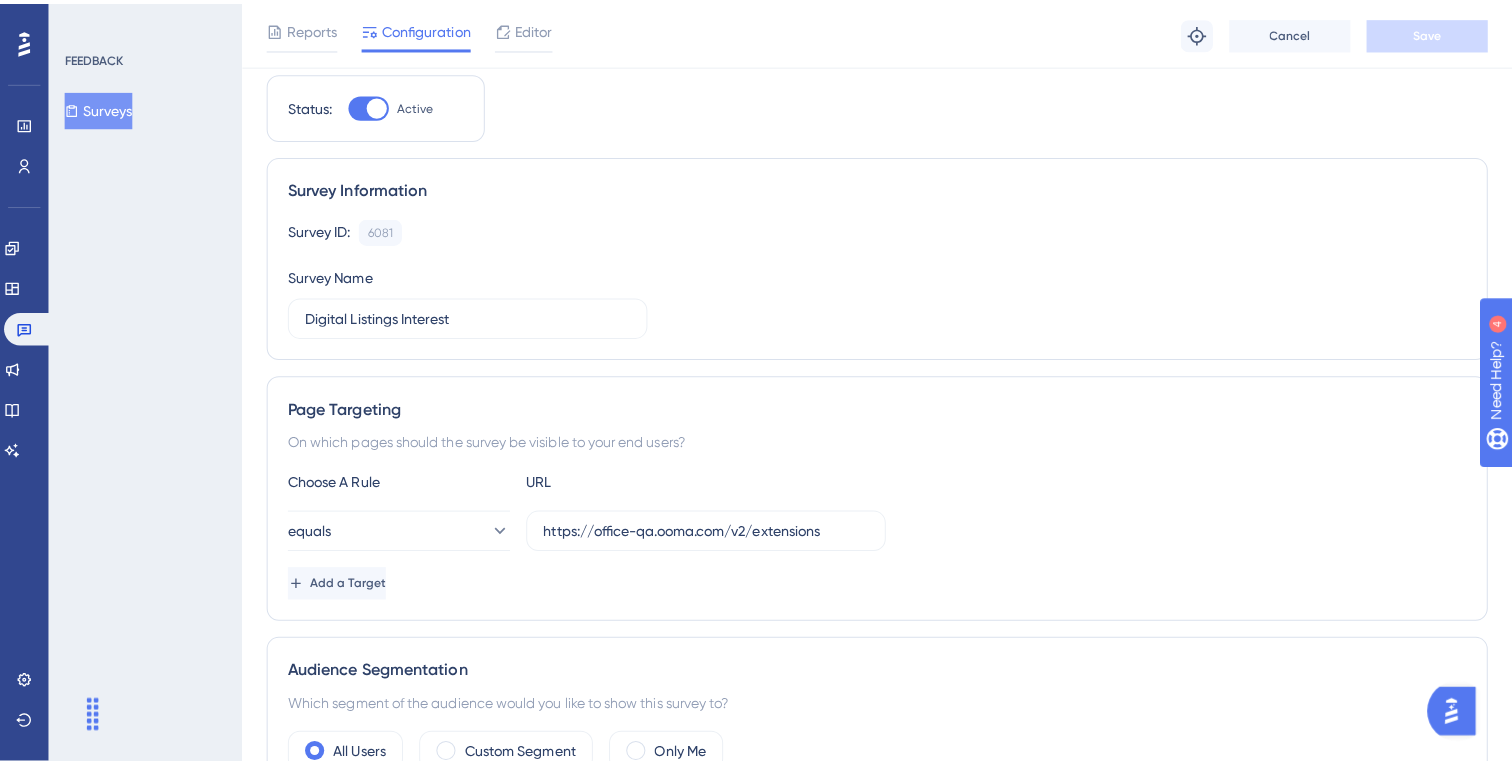 scroll, scrollTop: 0, scrollLeft: 0, axis: both 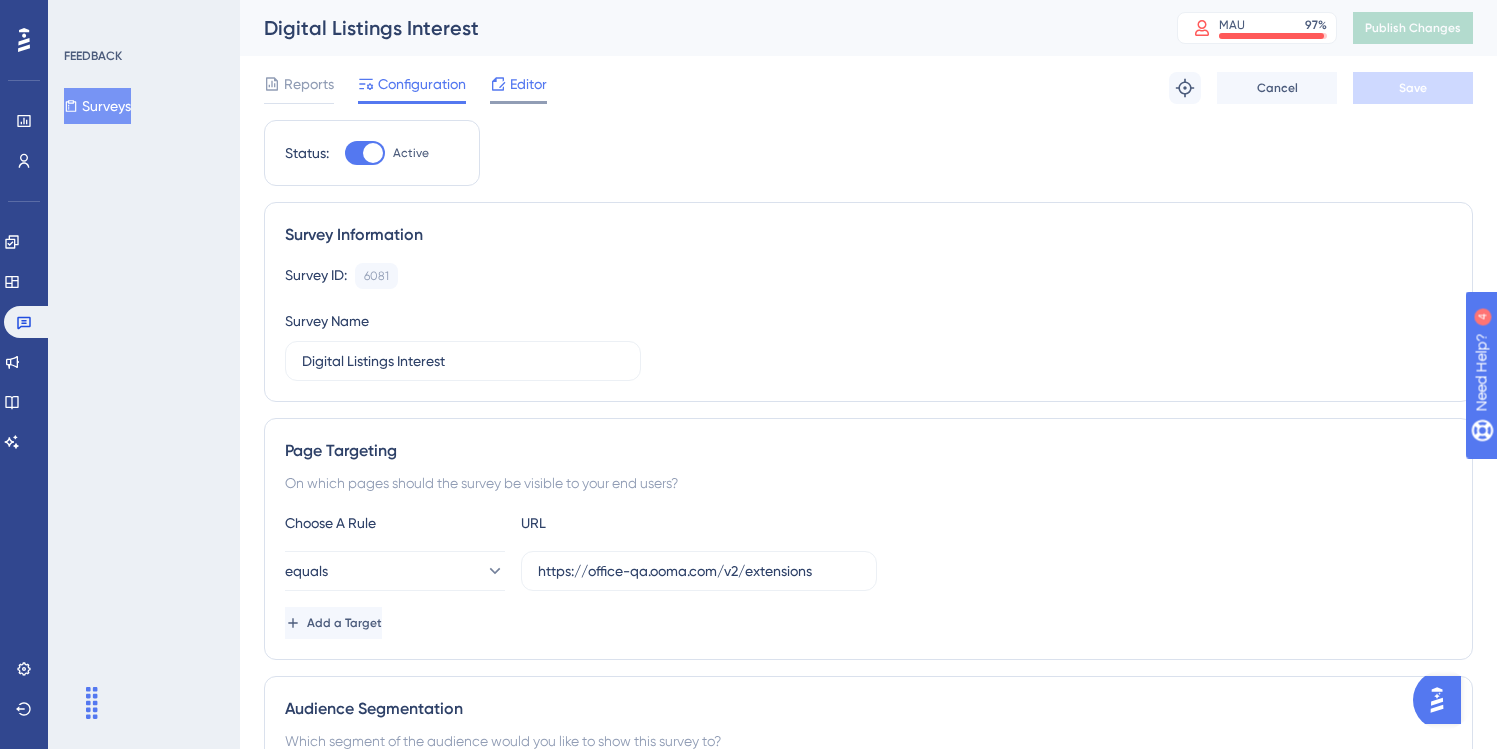 click on "Editor" at bounding box center [528, 84] 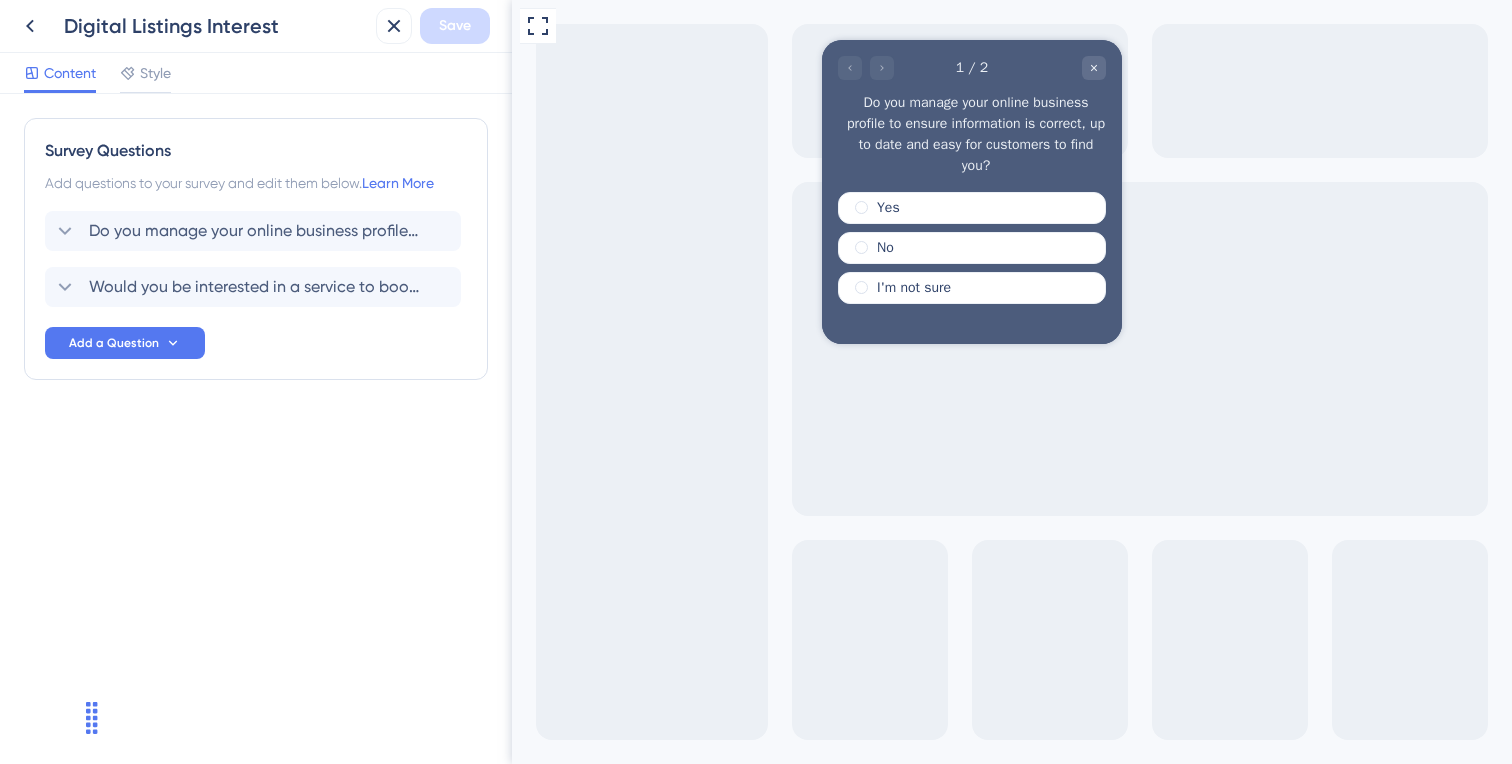 scroll, scrollTop: 0, scrollLeft: 0, axis: both 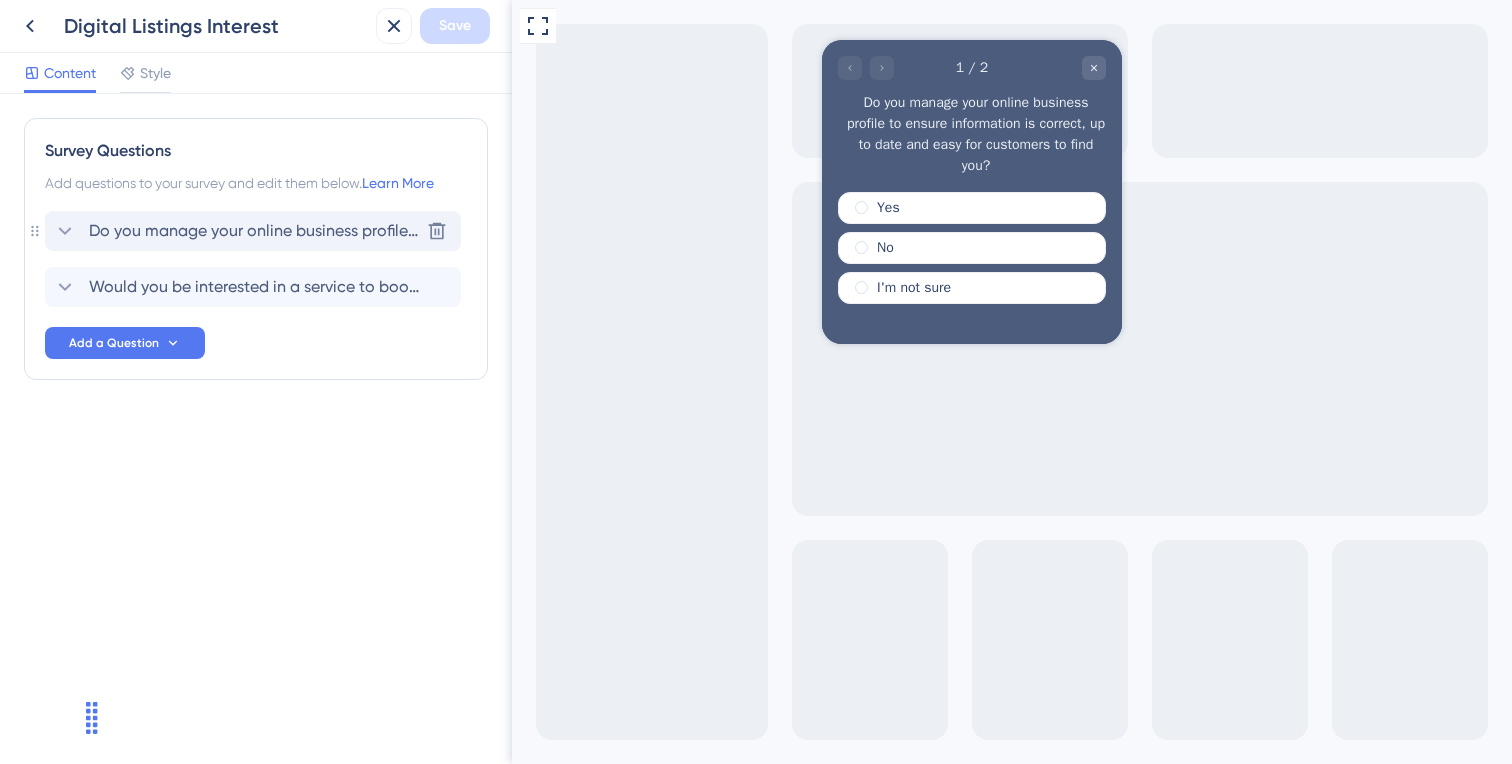 click on "Do you manage your online business profile to ensure information is correct, up to date and easy for customers to find you?" at bounding box center (254, 231) 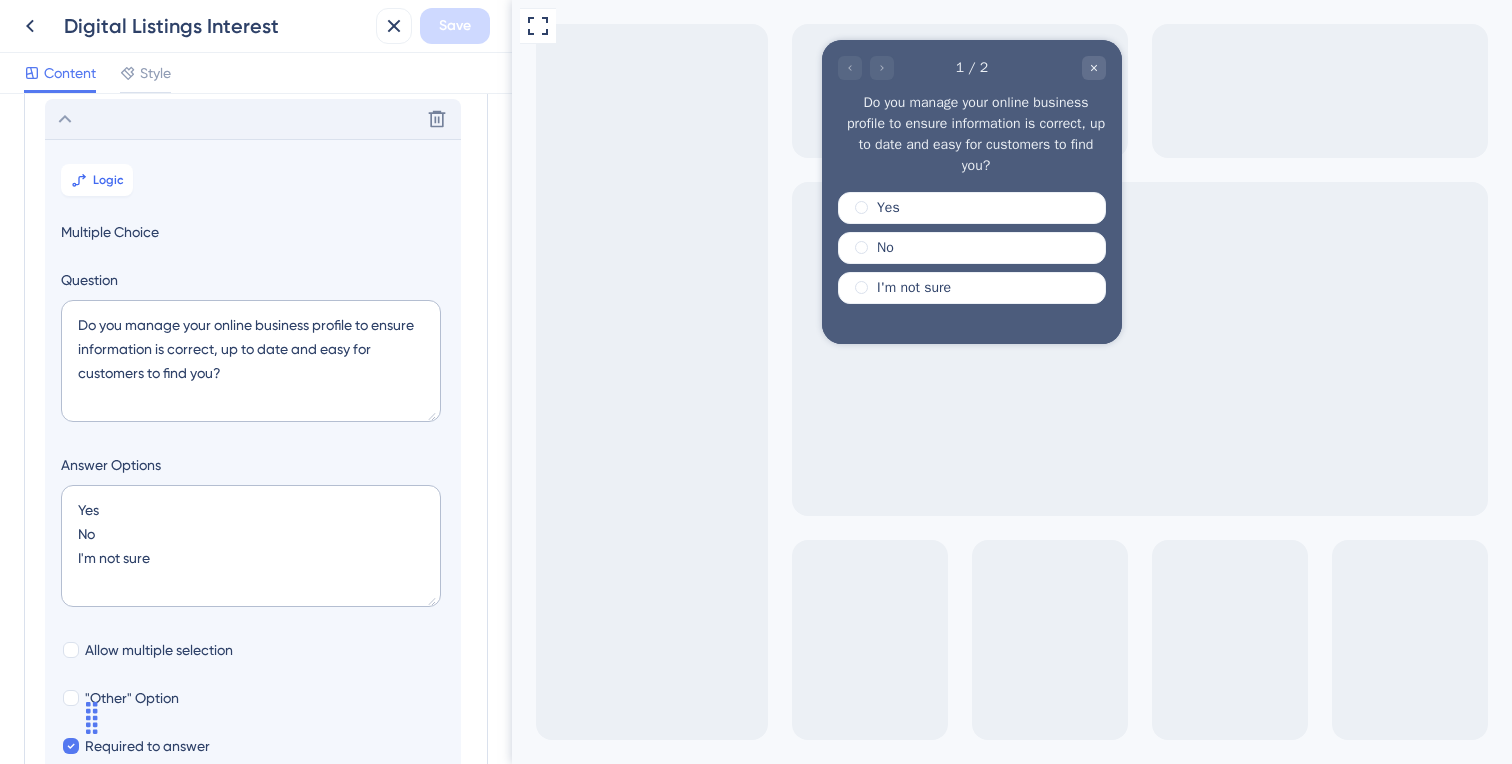 scroll, scrollTop: 117, scrollLeft: 0, axis: vertical 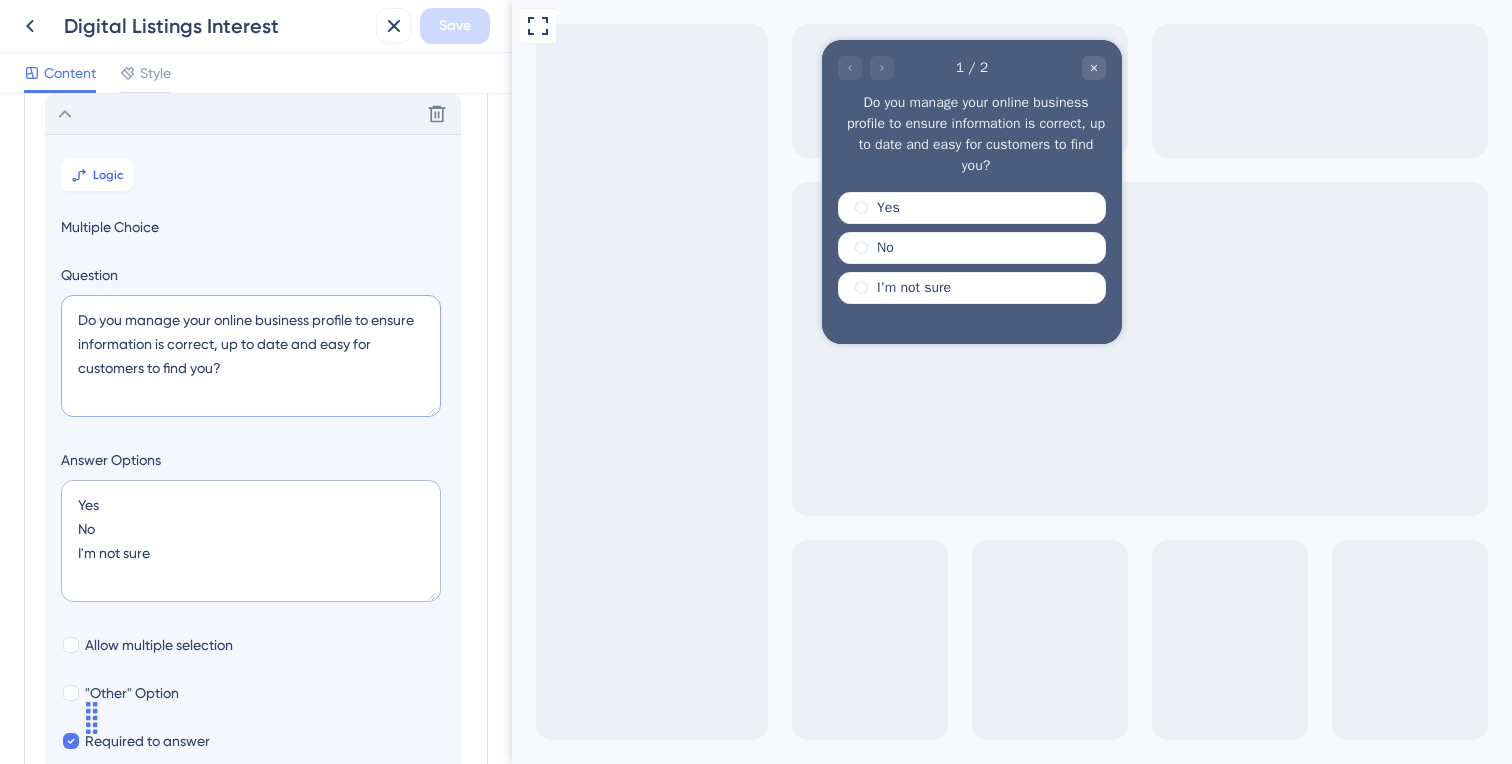 click on "Do you manage your online business profile to ensure information is correct, up to date and easy for customers to find you?" at bounding box center (251, 356) 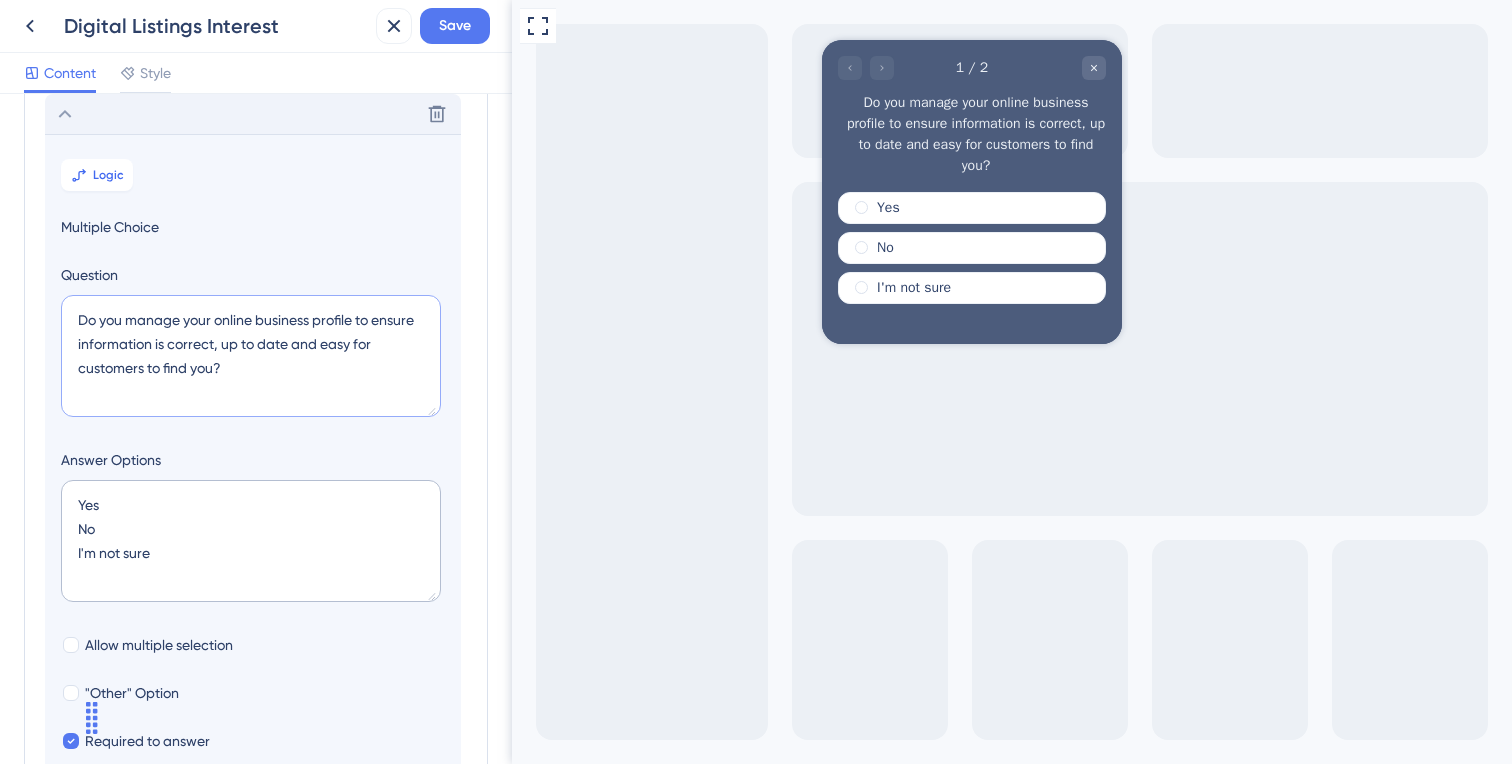 click on "Do you manage your online business profile to ensure information is correct, up to date and easy for customers to find you?" at bounding box center [251, 356] 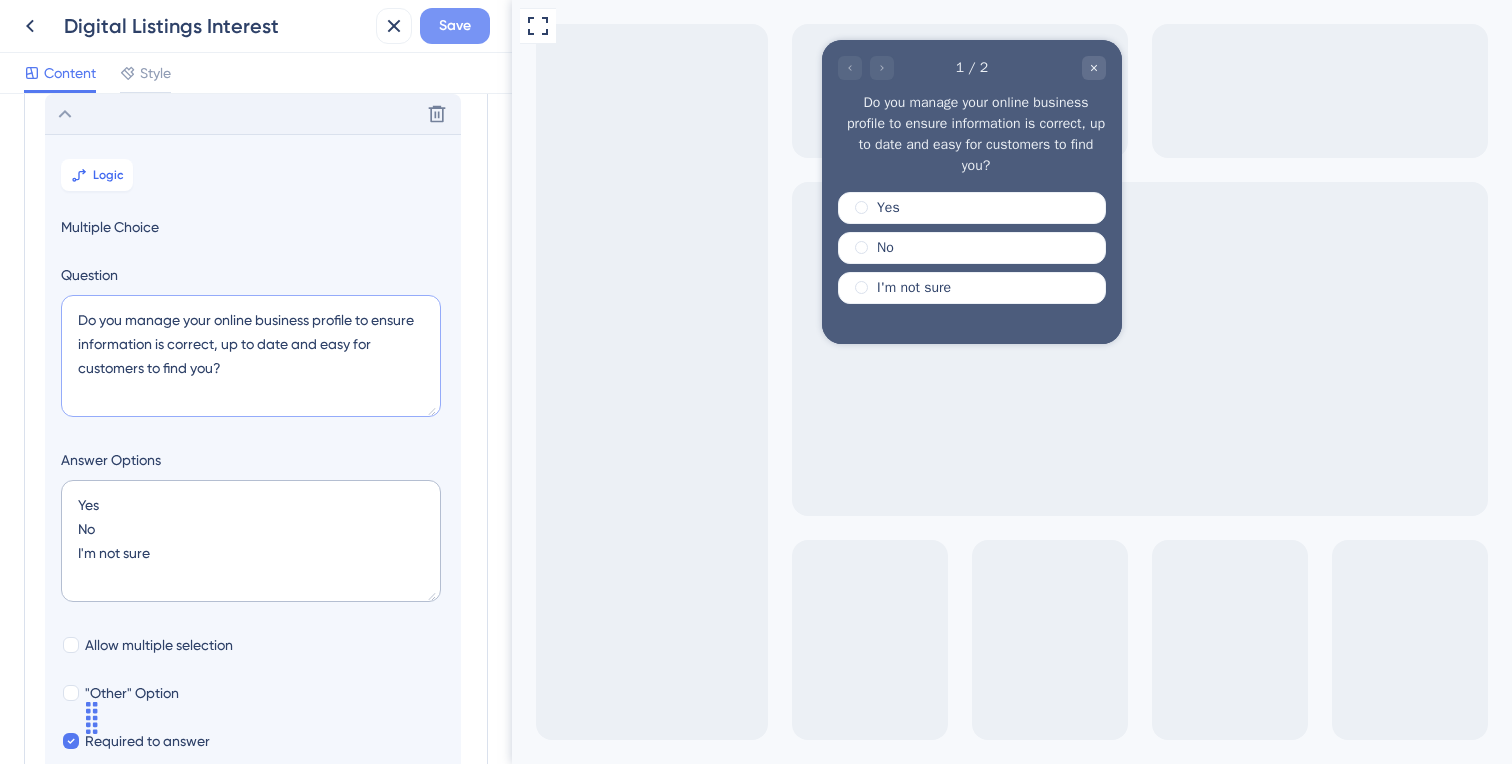 type on "Do you manage your online business profile to ensure information is correct, up to date and easy for customers to find you?" 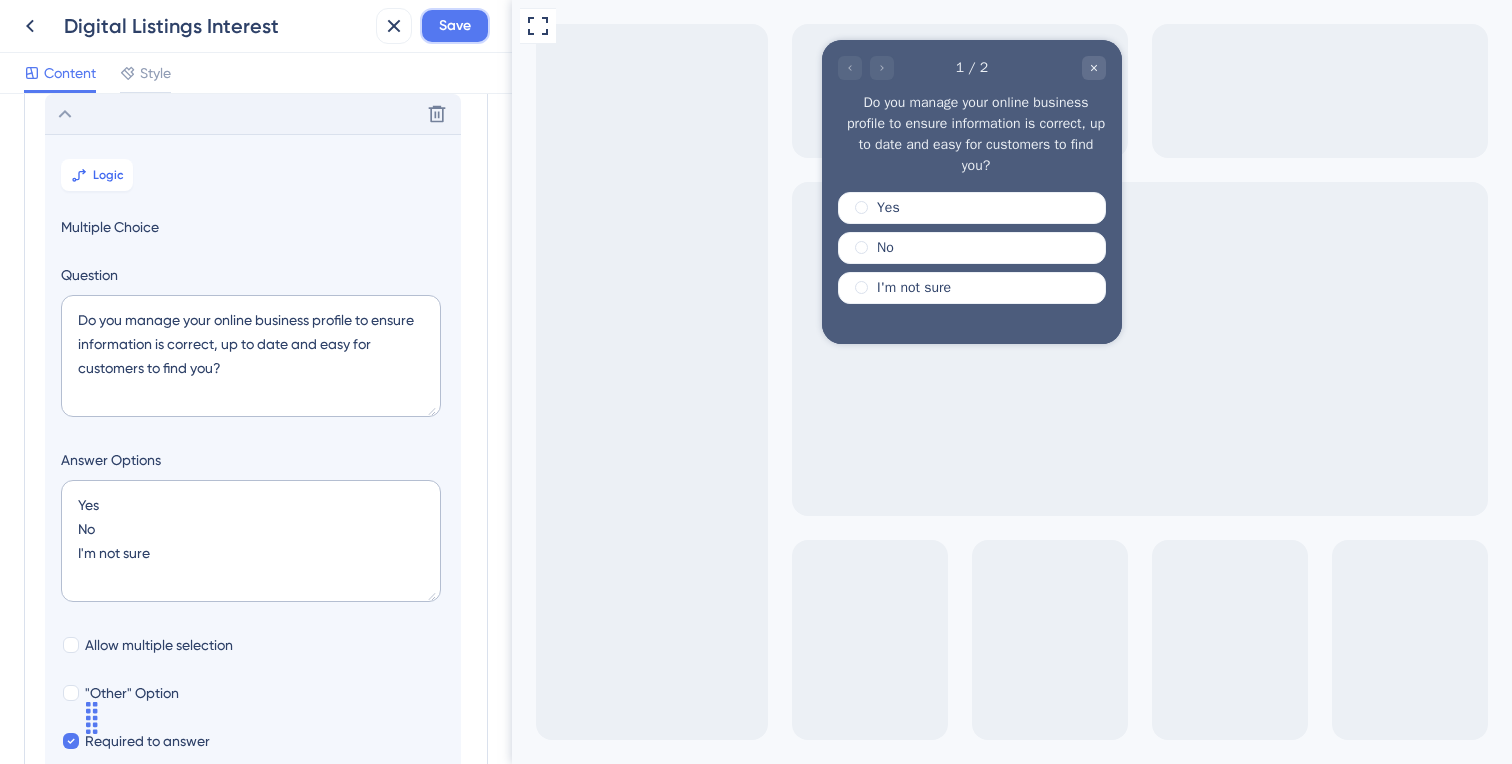 click on "Save" at bounding box center [455, 26] 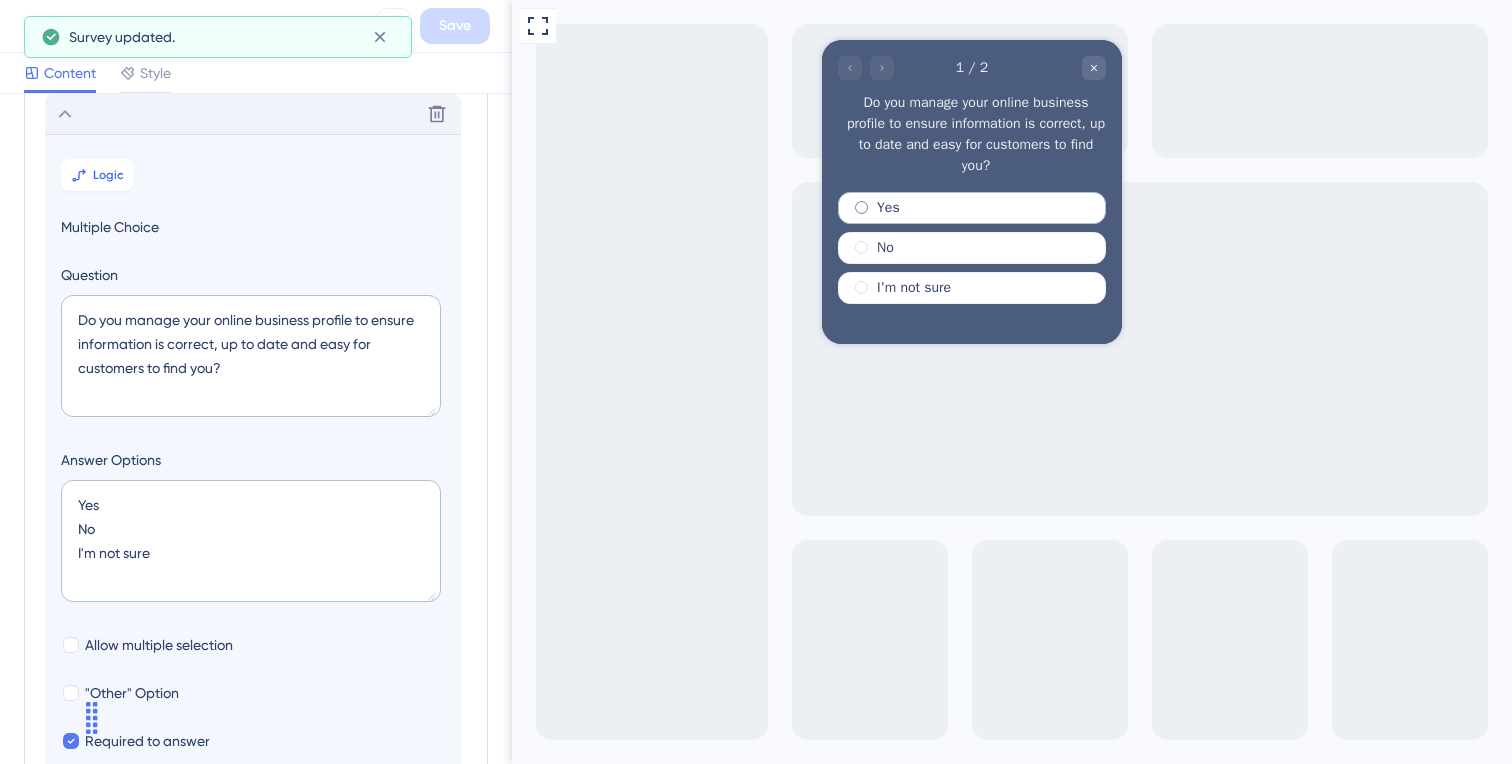 click at bounding box center [861, 207] 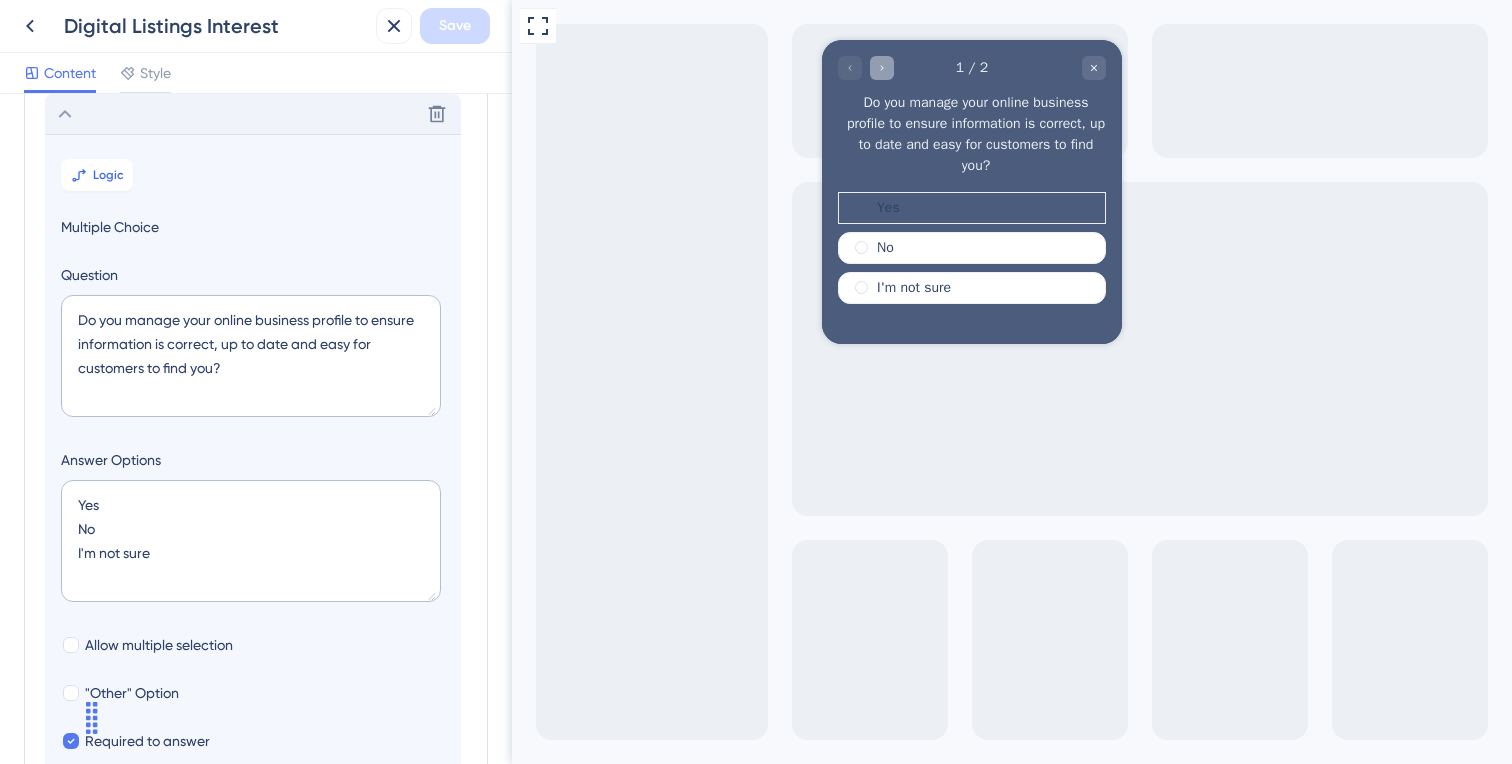 click 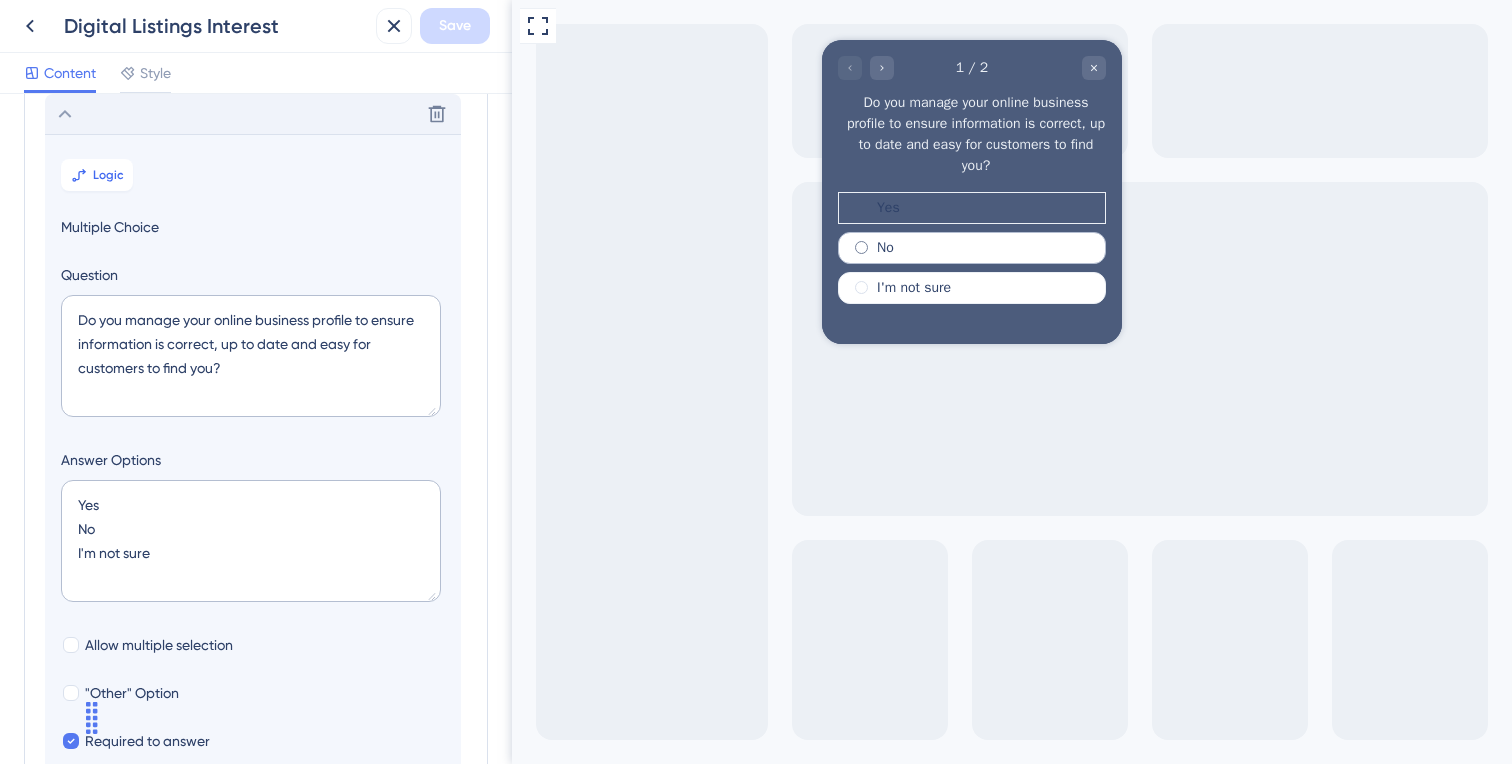 click at bounding box center (861, 247) 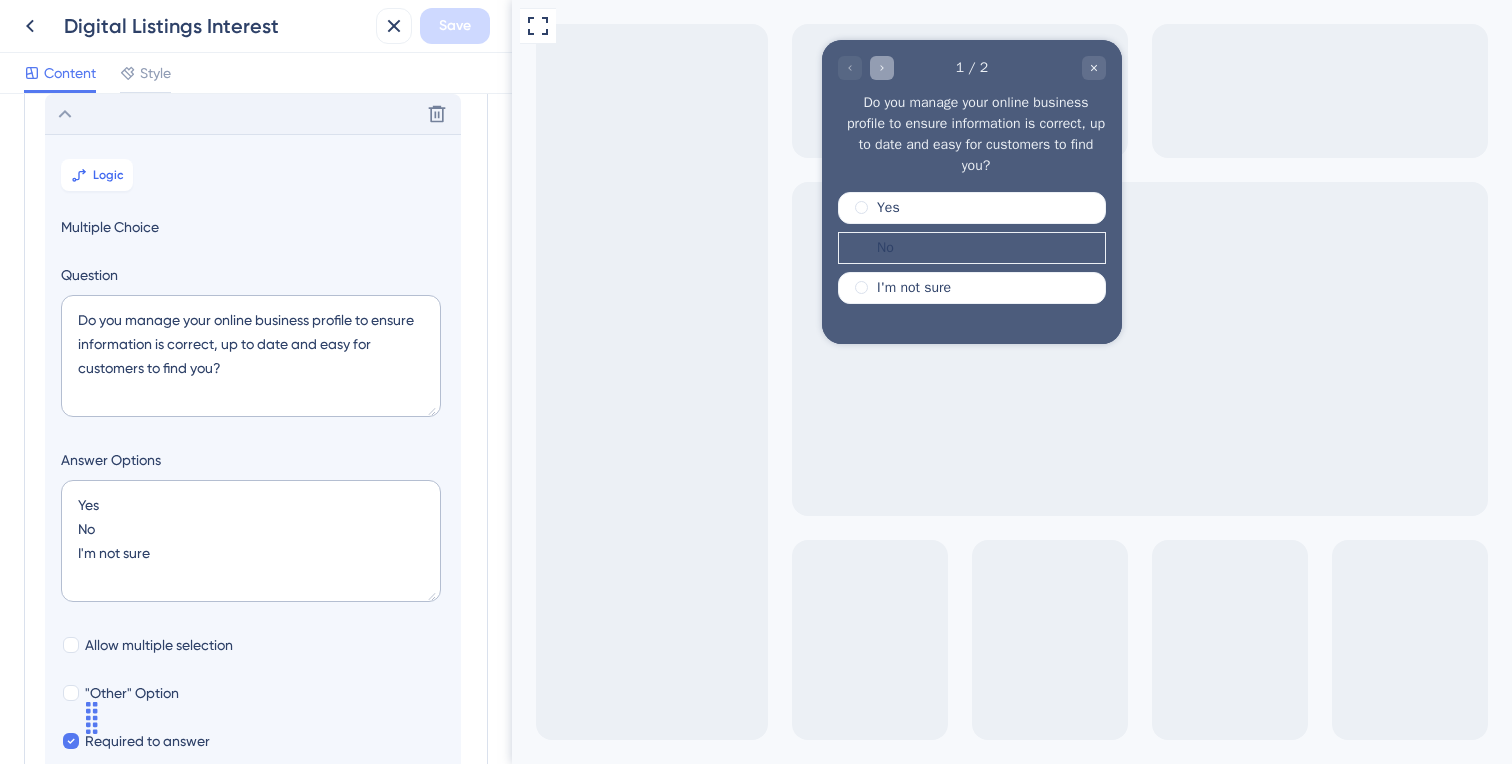 click 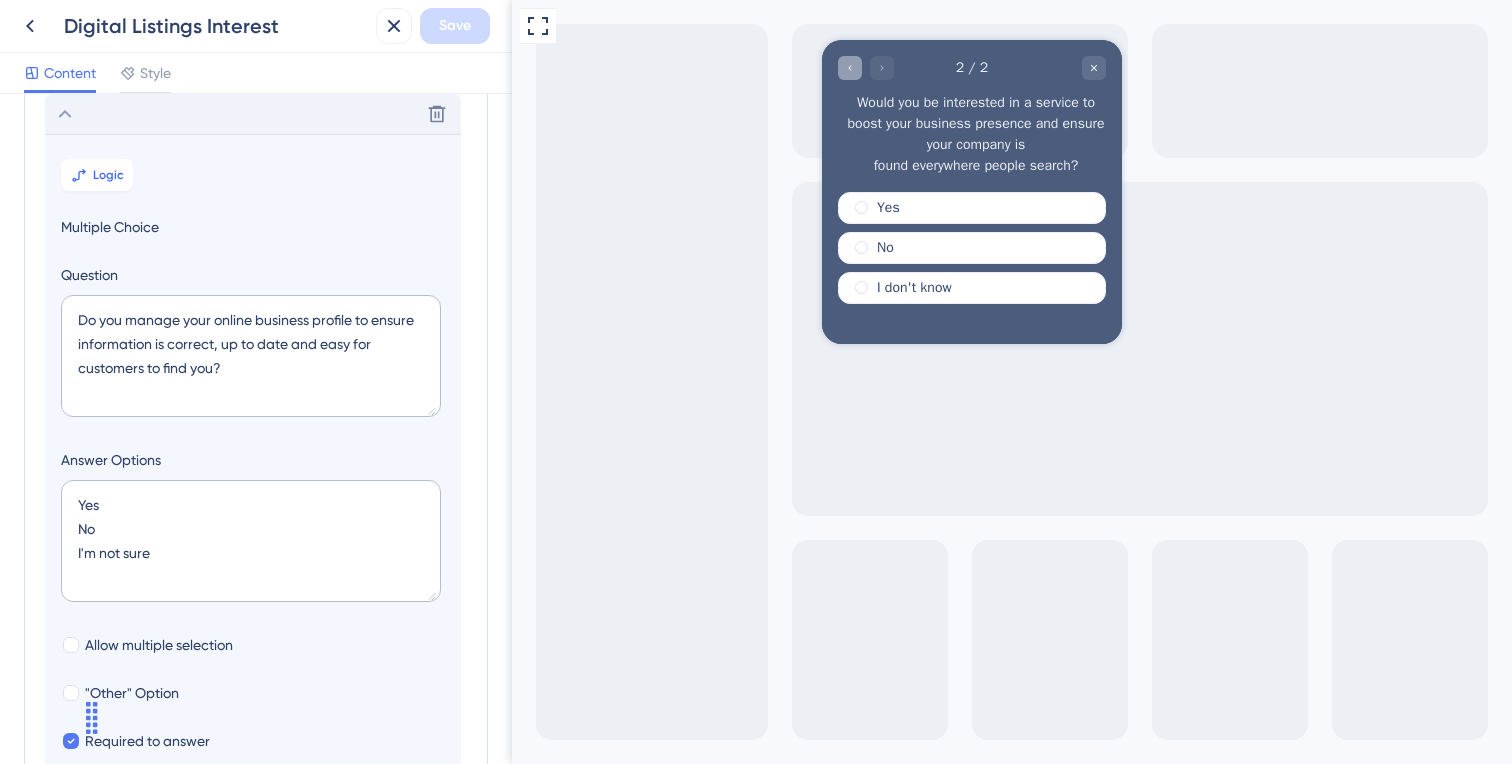 click 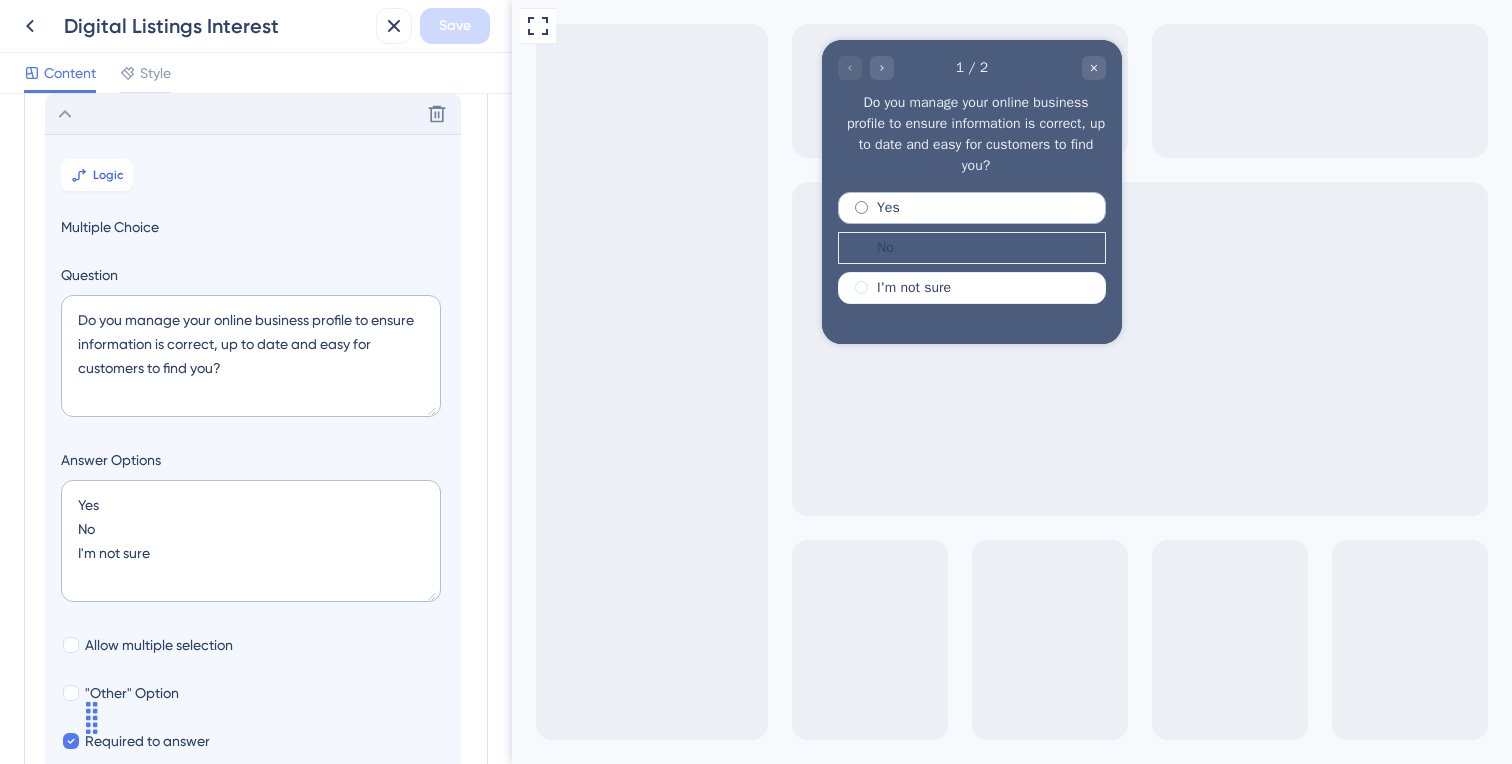 click at bounding box center [861, 207] 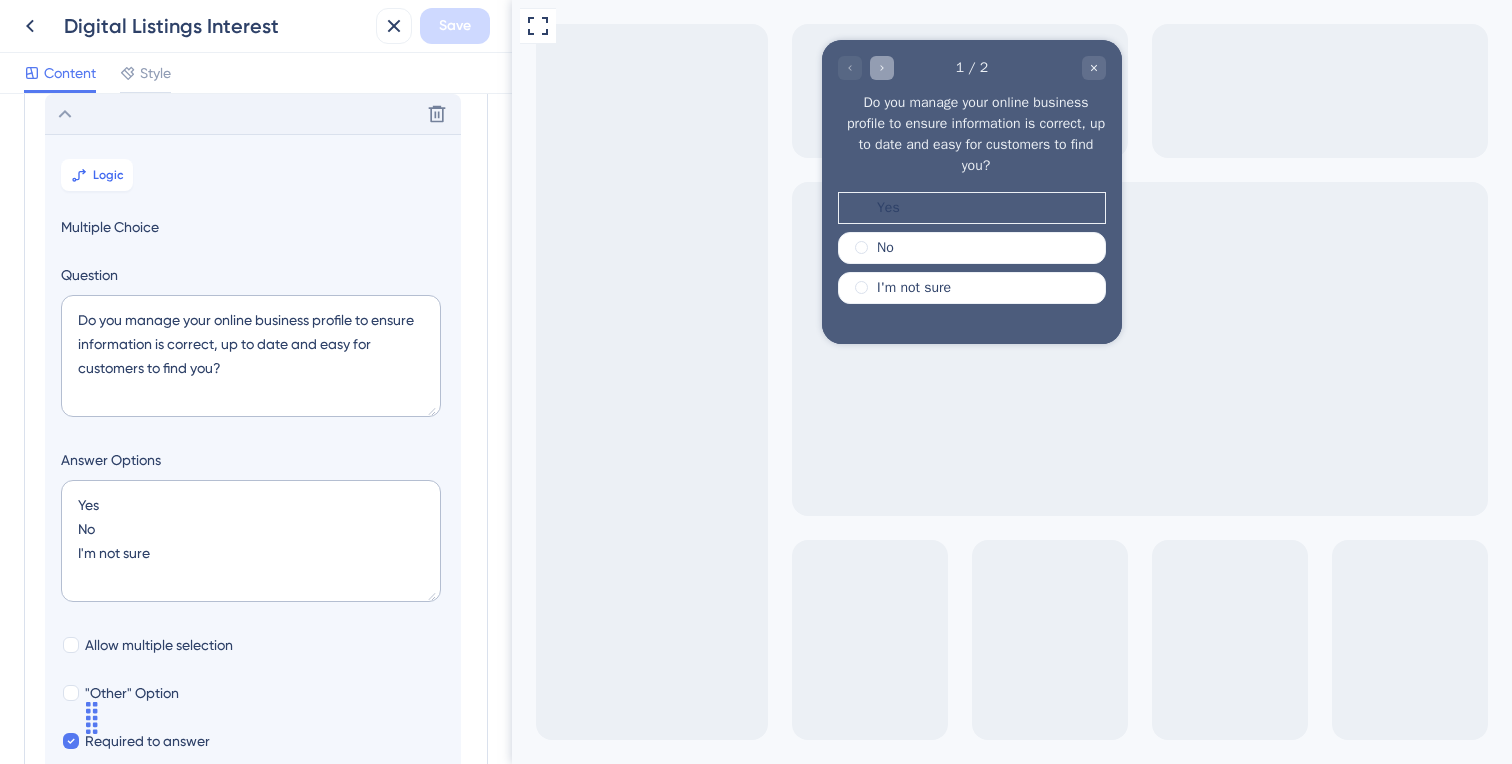 click 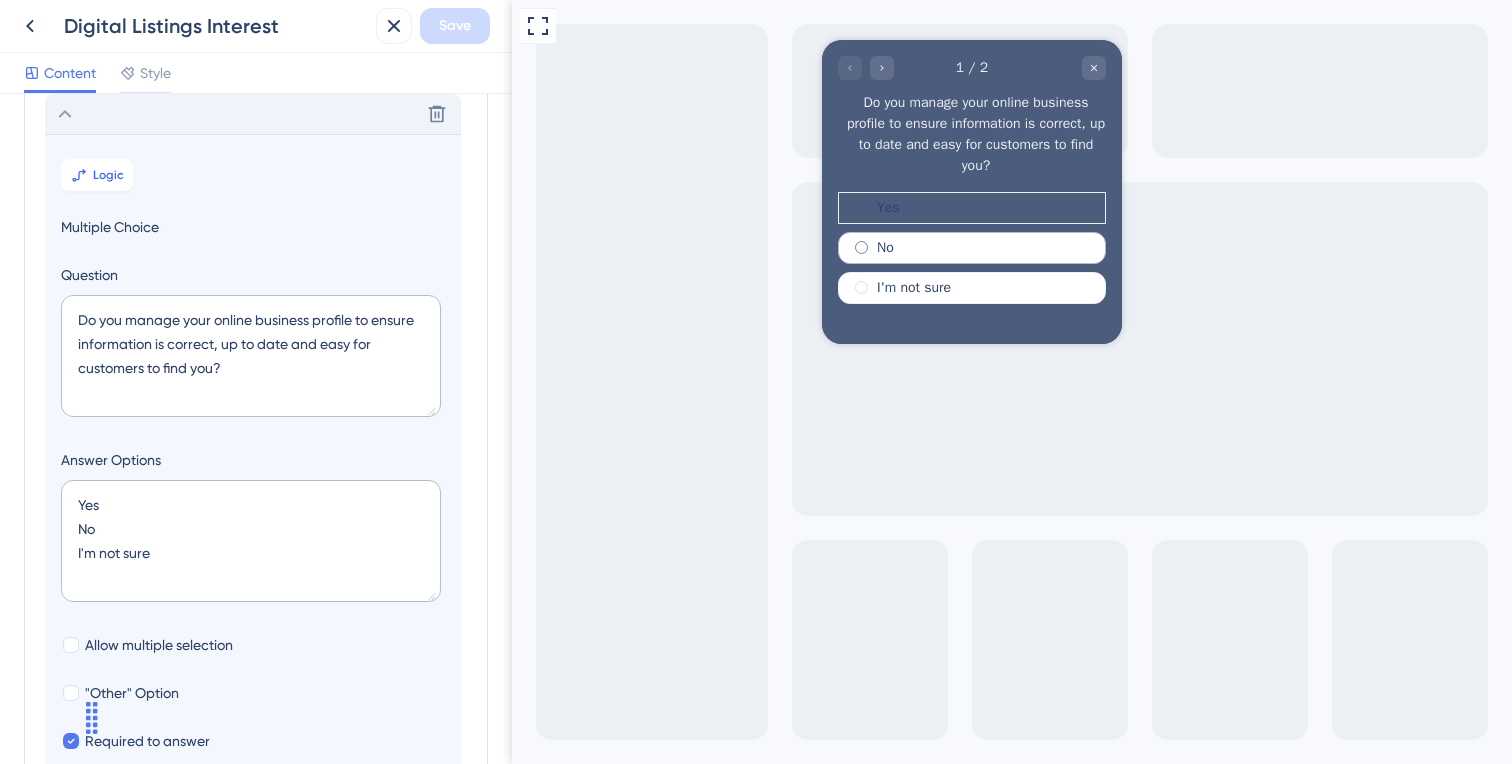 click at bounding box center [861, 247] 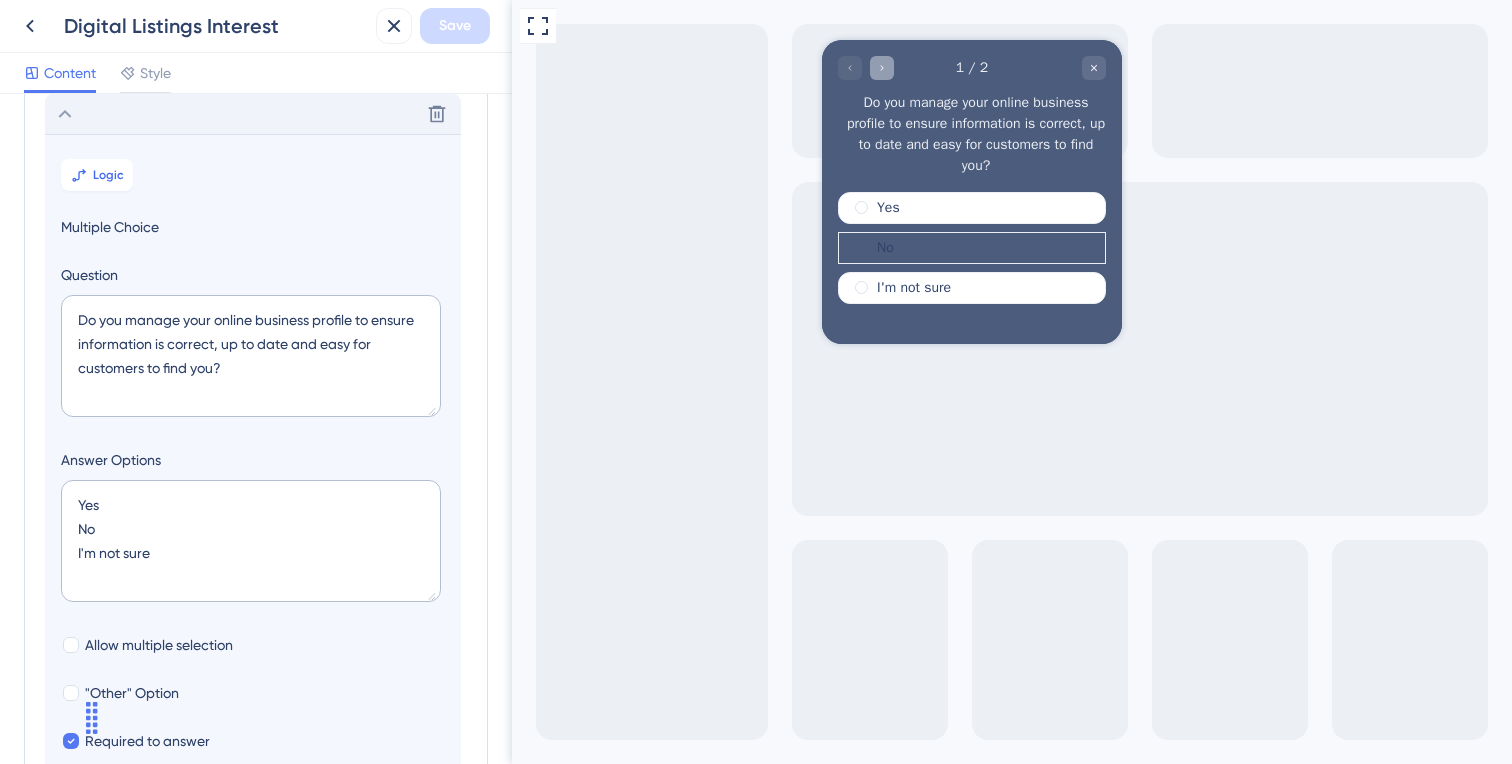 click 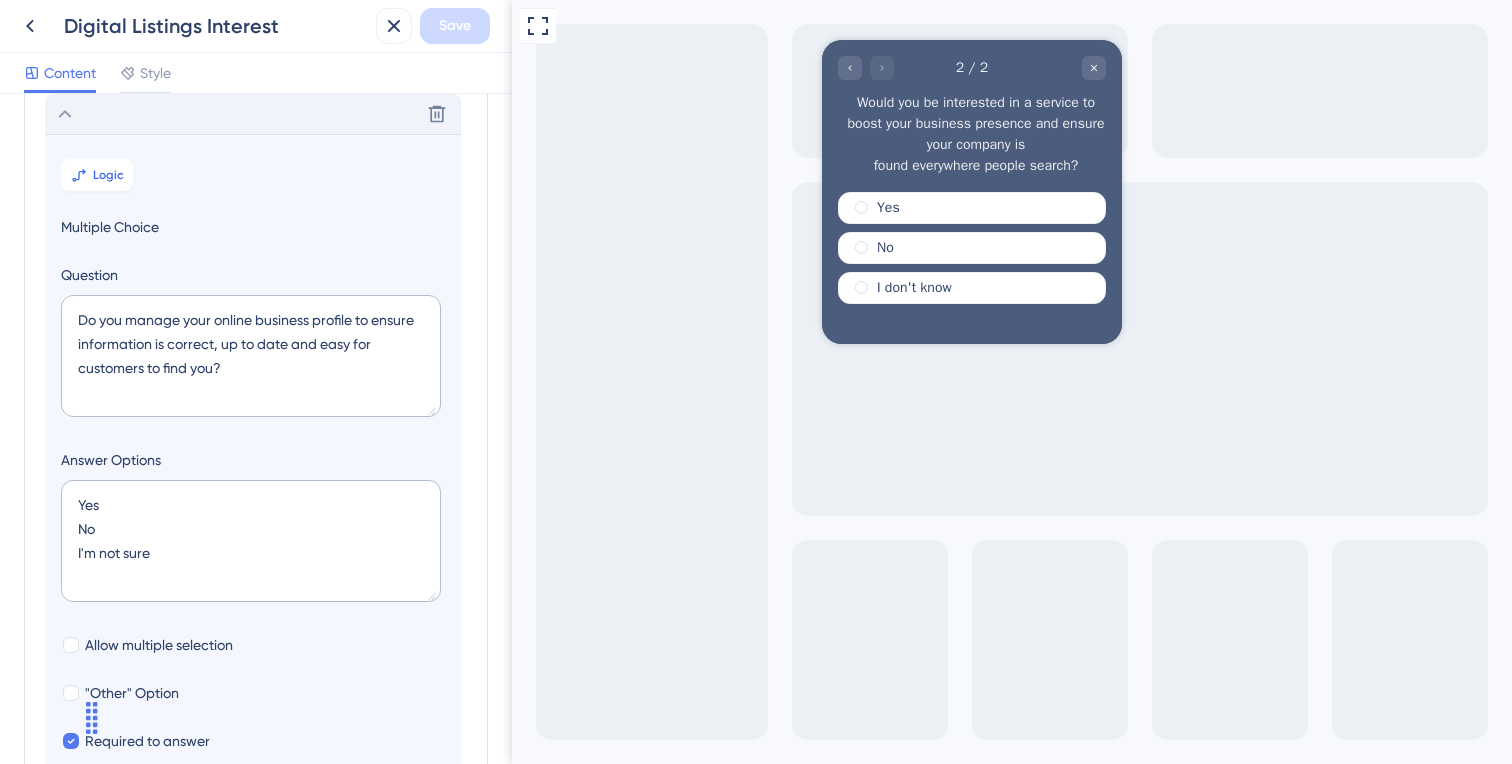 scroll, scrollTop: 115, scrollLeft: 0, axis: vertical 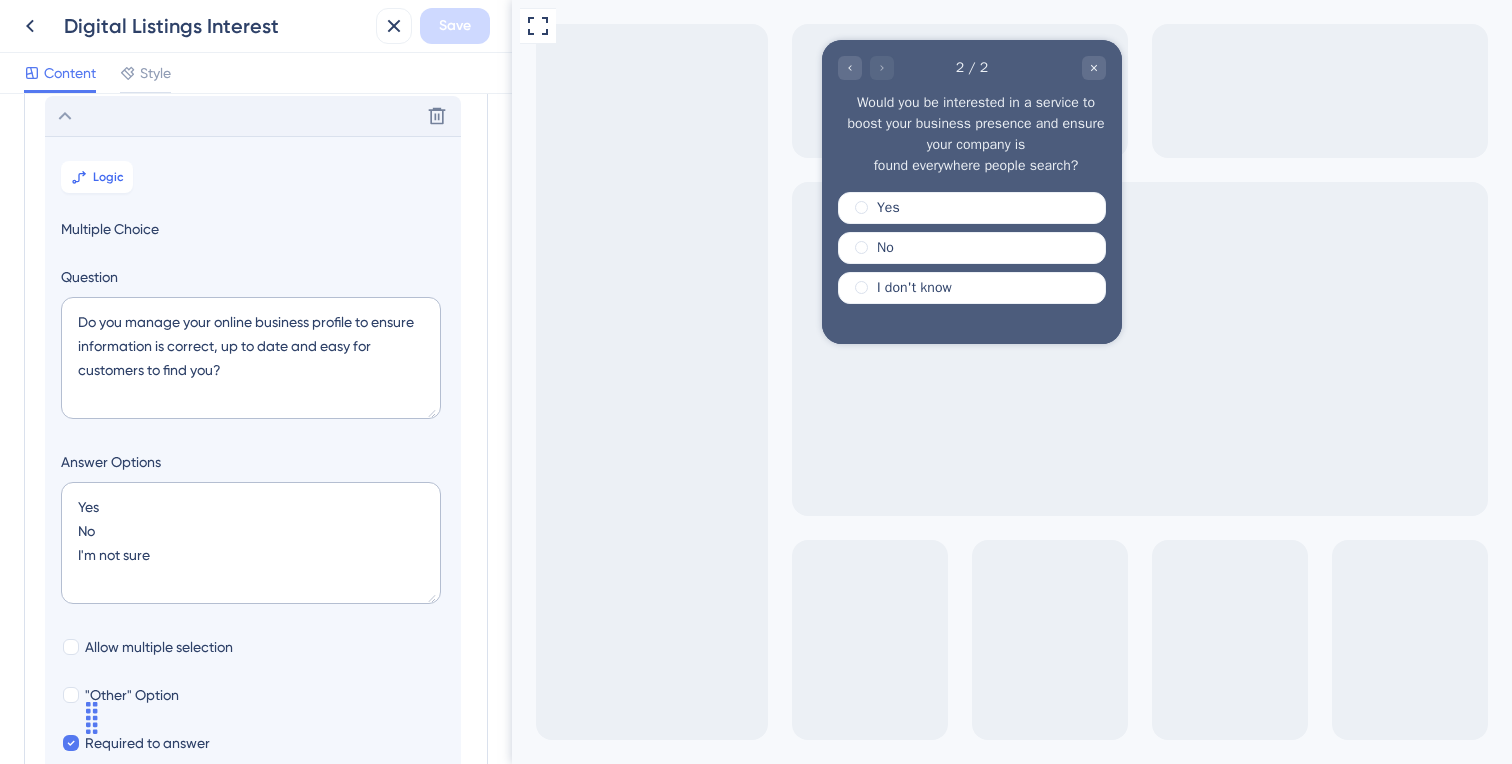 click 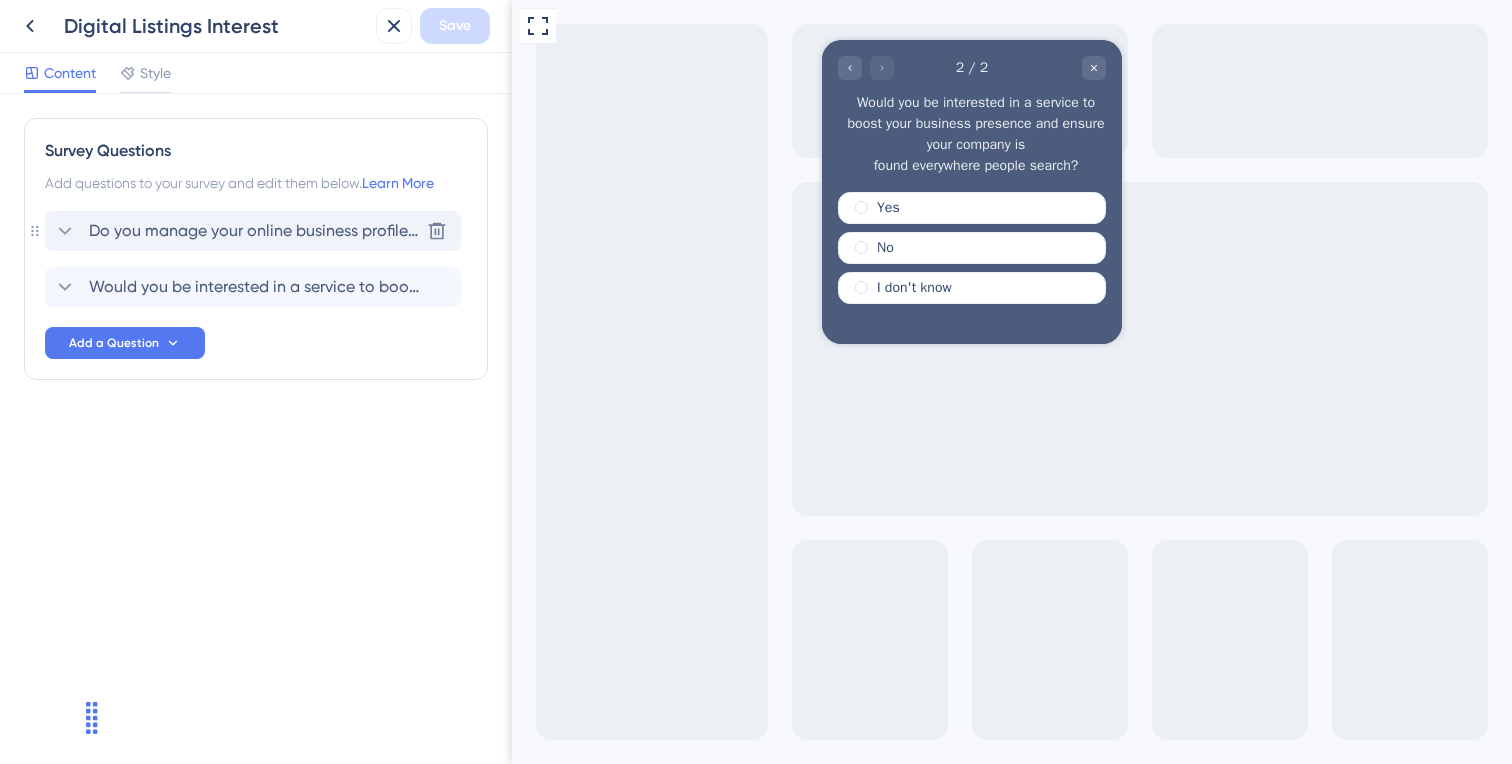scroll, scrollTop: 0, scrollLeft: 0, axis: both 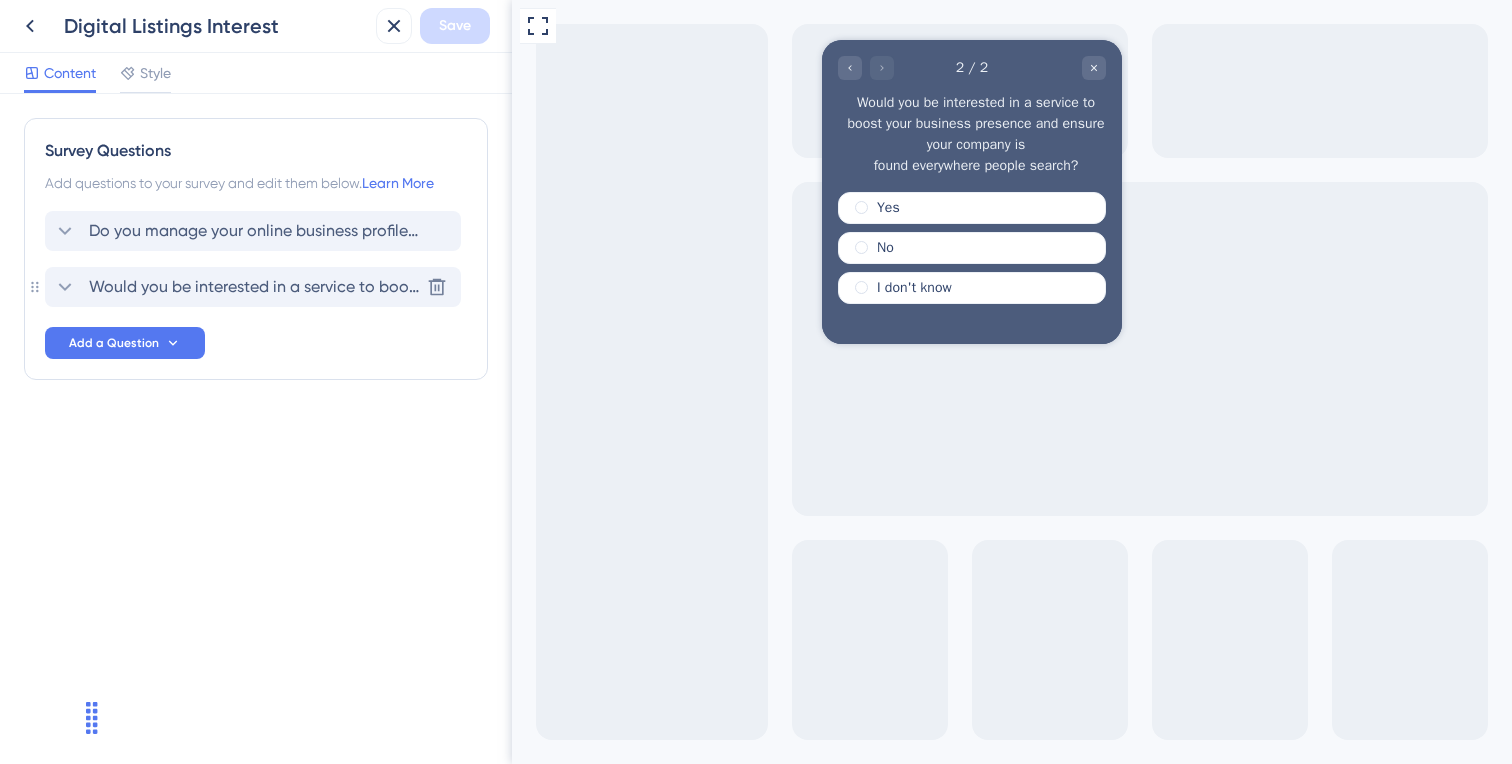 click on "Would you be interested in a service to boost your business presence and ensure your company is found everywhere people search?" at bounding box center [254, 287] 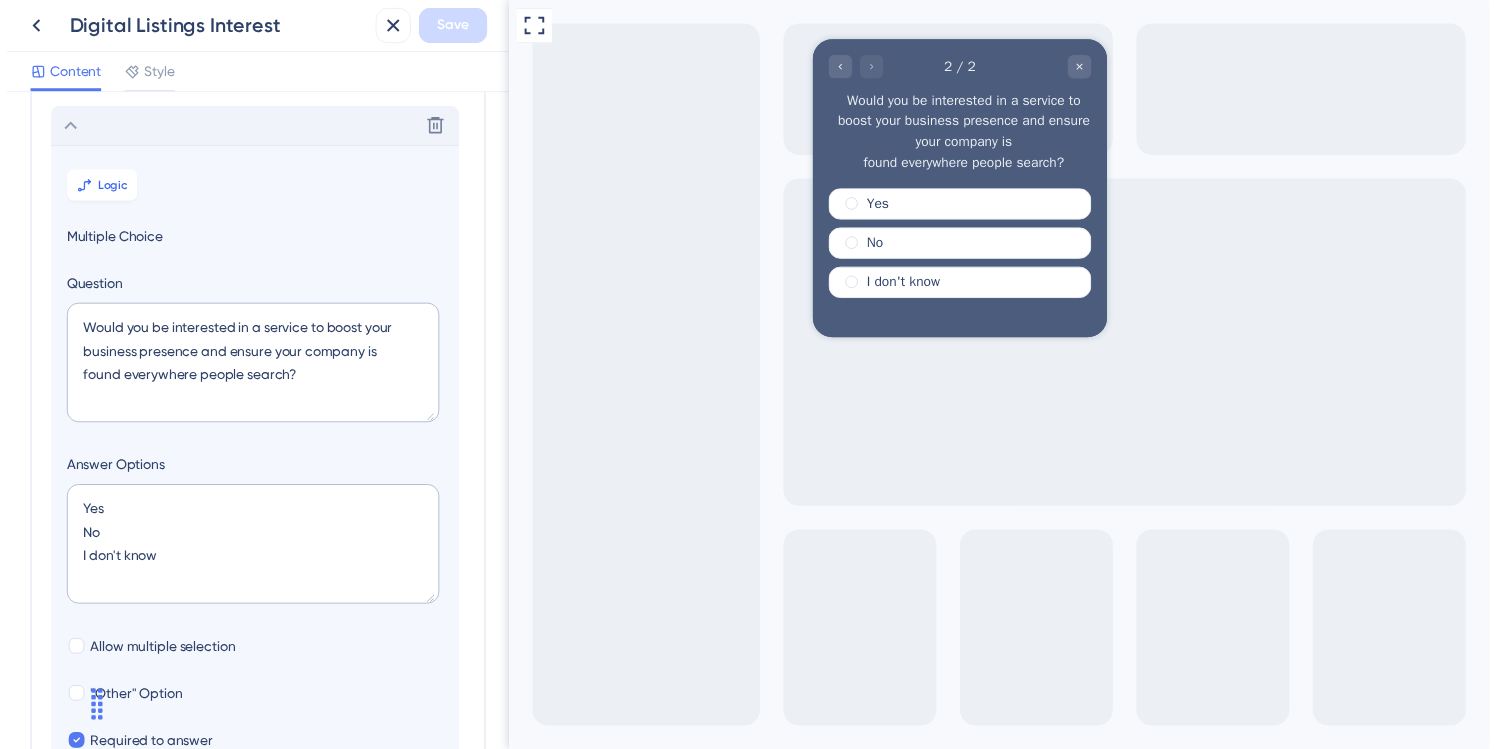 scroll, scrollTop: 173, scrollLeft: 0, axis: vertical 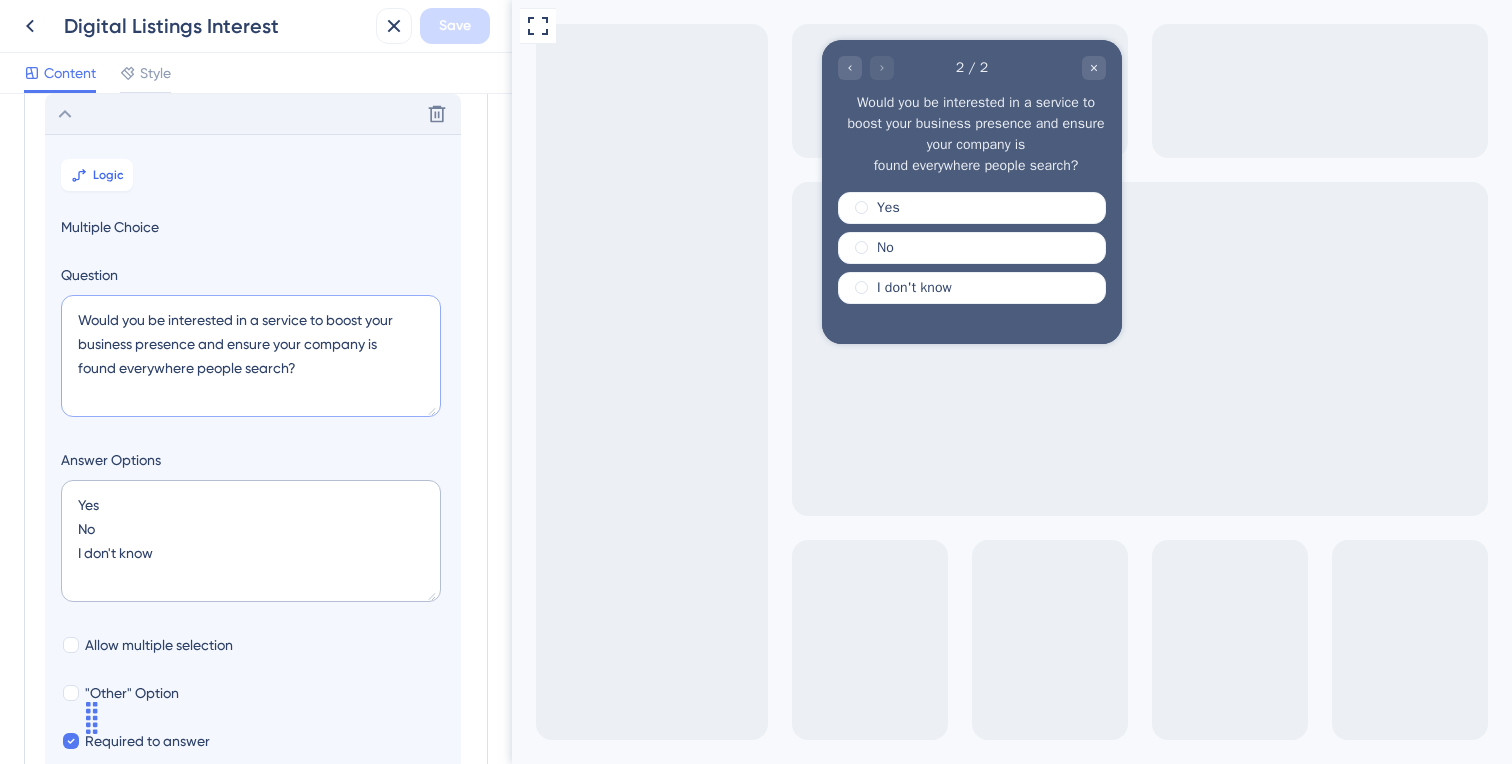 drag, startPoint x: 166, startPoint y: 321, endPoint x: 77, endPoint y: 314, distance: 89.27486 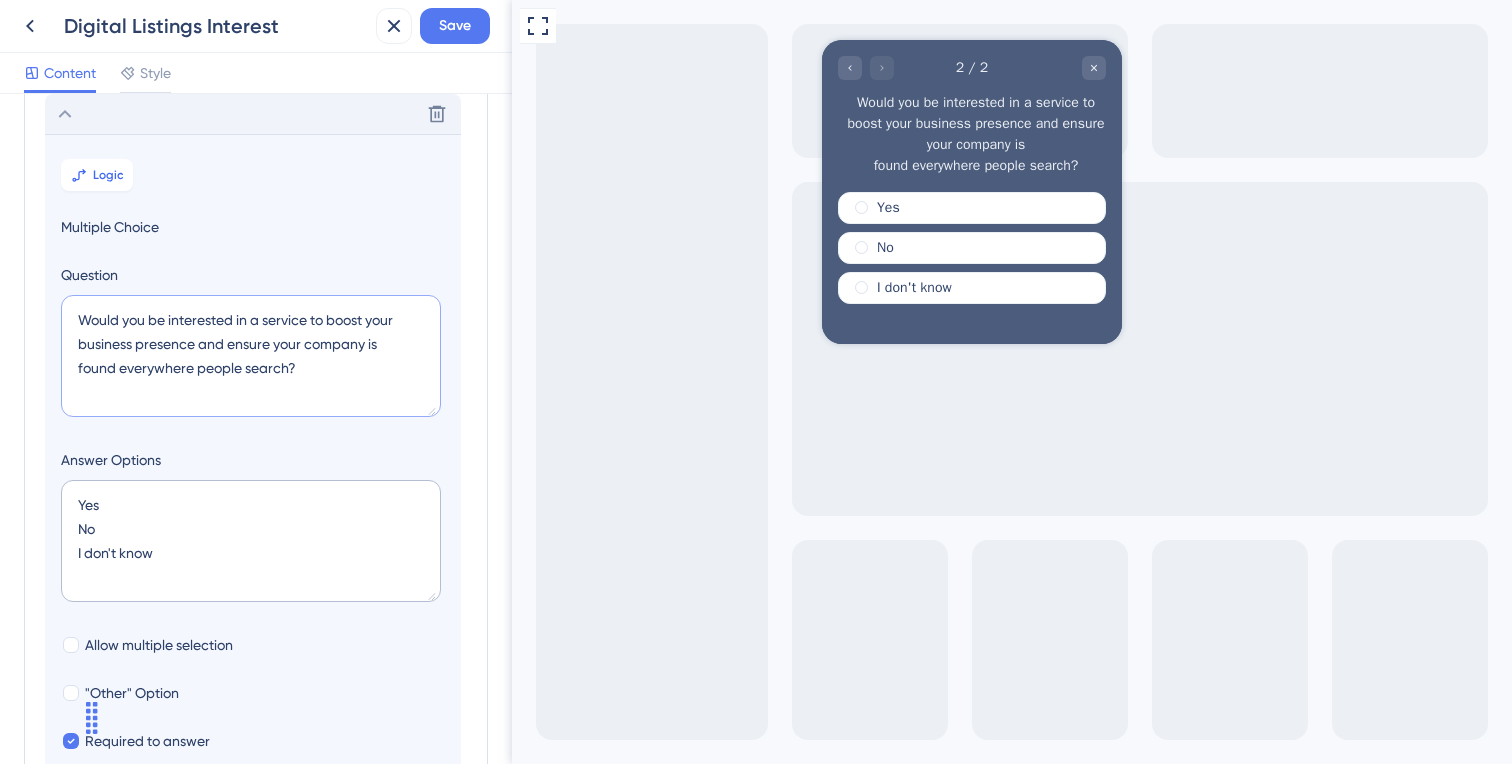 type on "Would you be interested in a service to boost your business presence and ensure your company is
found everywhere people search?" 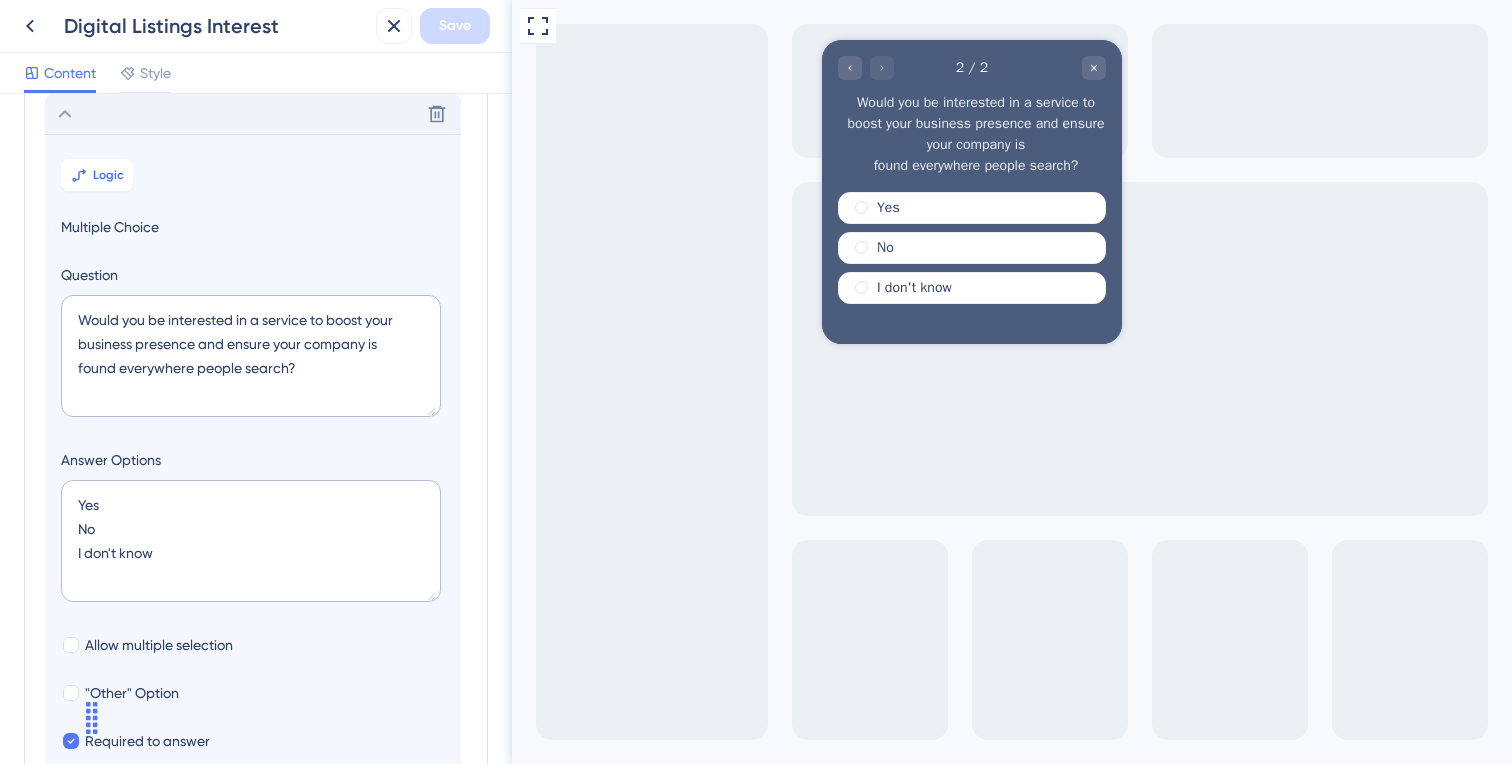 click on "Logic Multiple Choice Question Would you be interested in a service to boost your business presence and ensure your company is
found everywhere people search? Answer Options Yes
No
I don't know Allow multiple selection "Other" Option Required to answer Modal Width 300 px Choice Field Height 124 px" at bounding box center [253, 499] 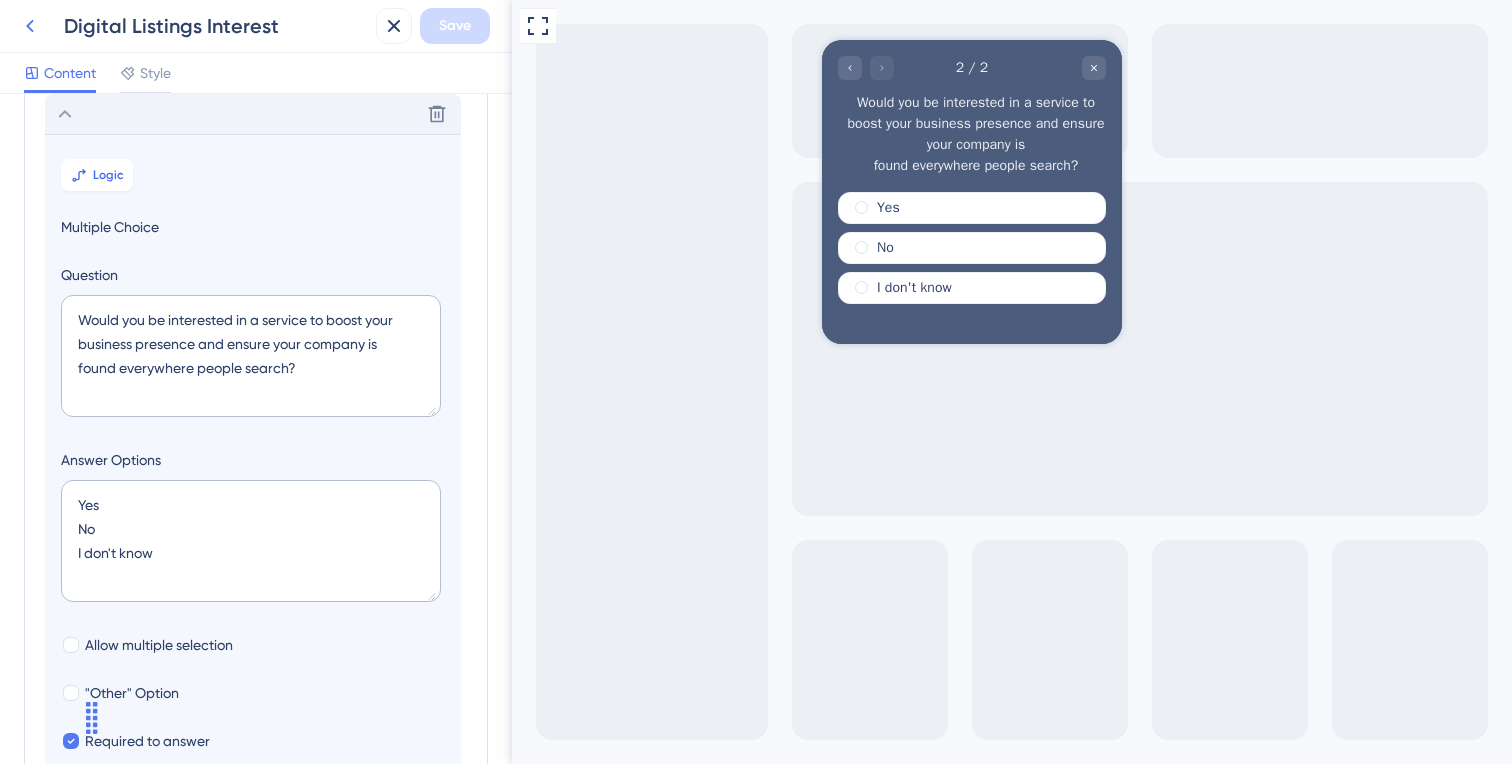 click 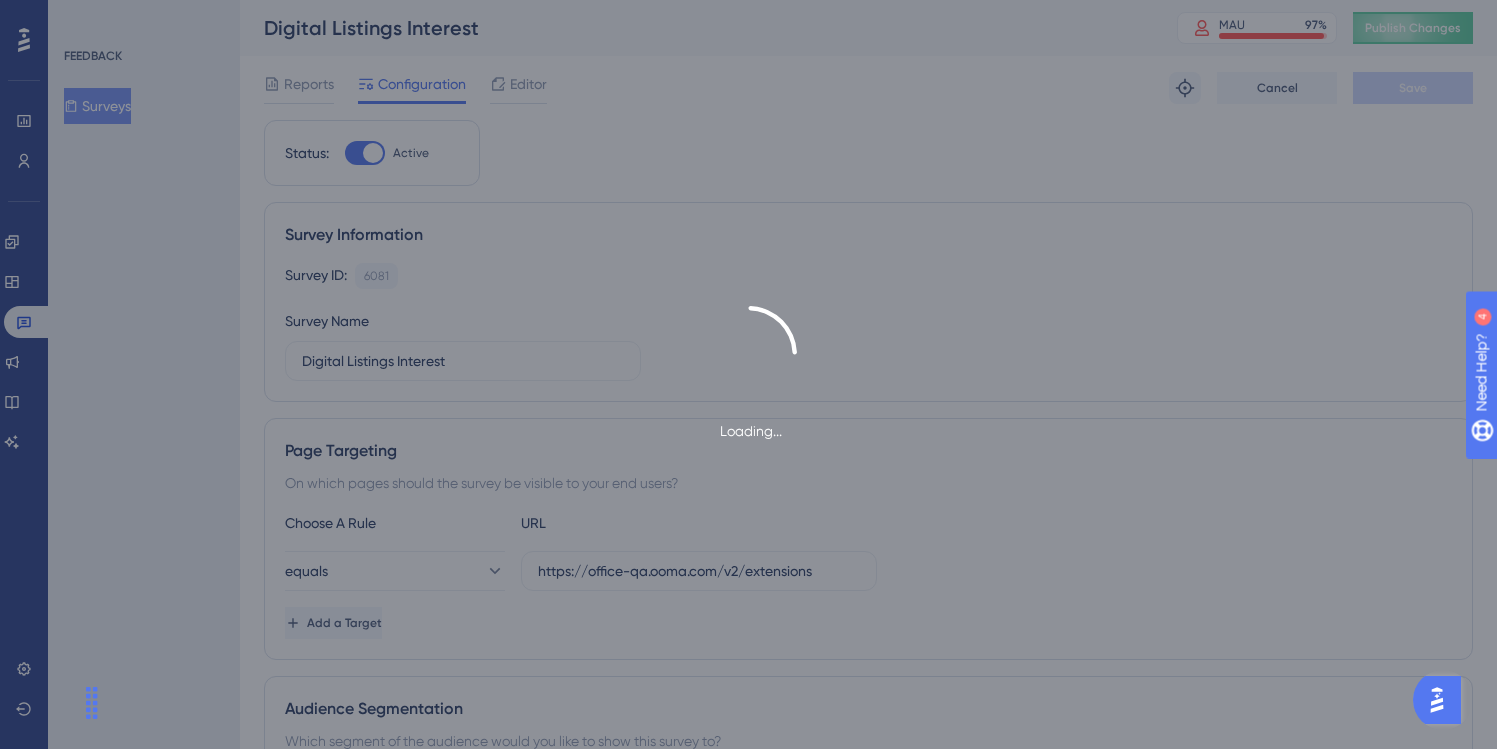 scroll, scrollTop: 0, scrollLeft: 0, axis: both 